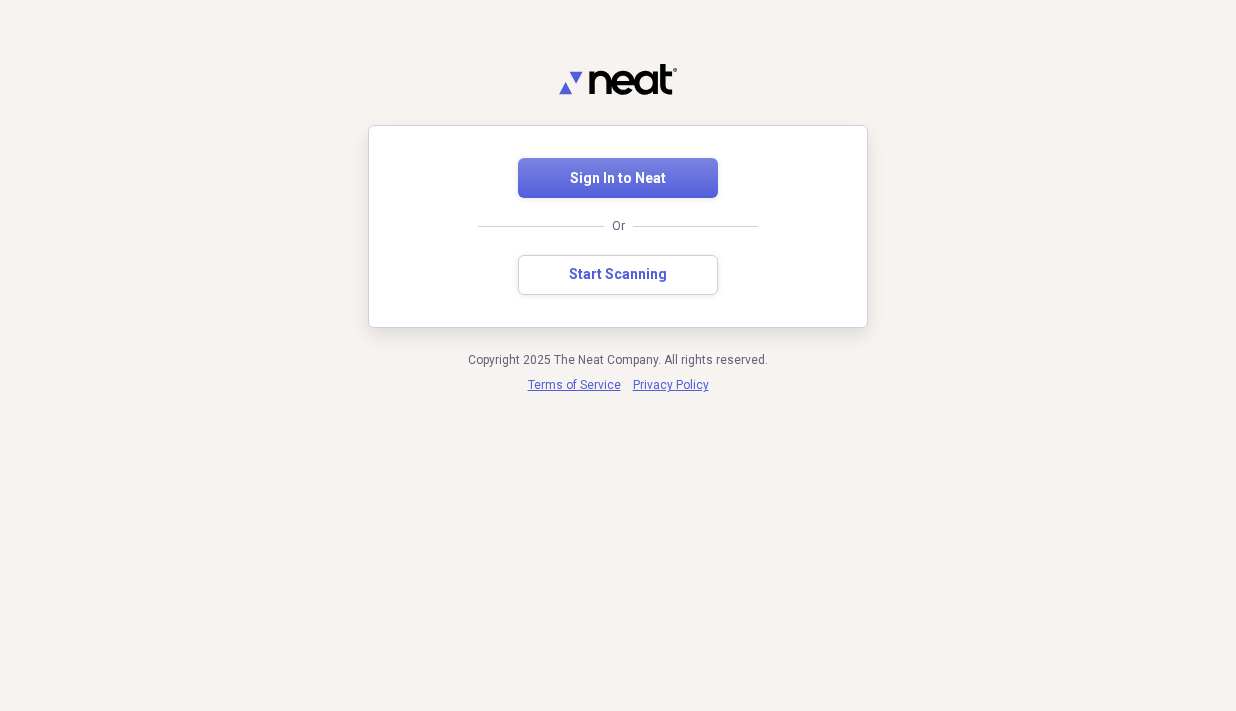 scroll, scrollTop: 0, scrollLeft: 0, axis: both 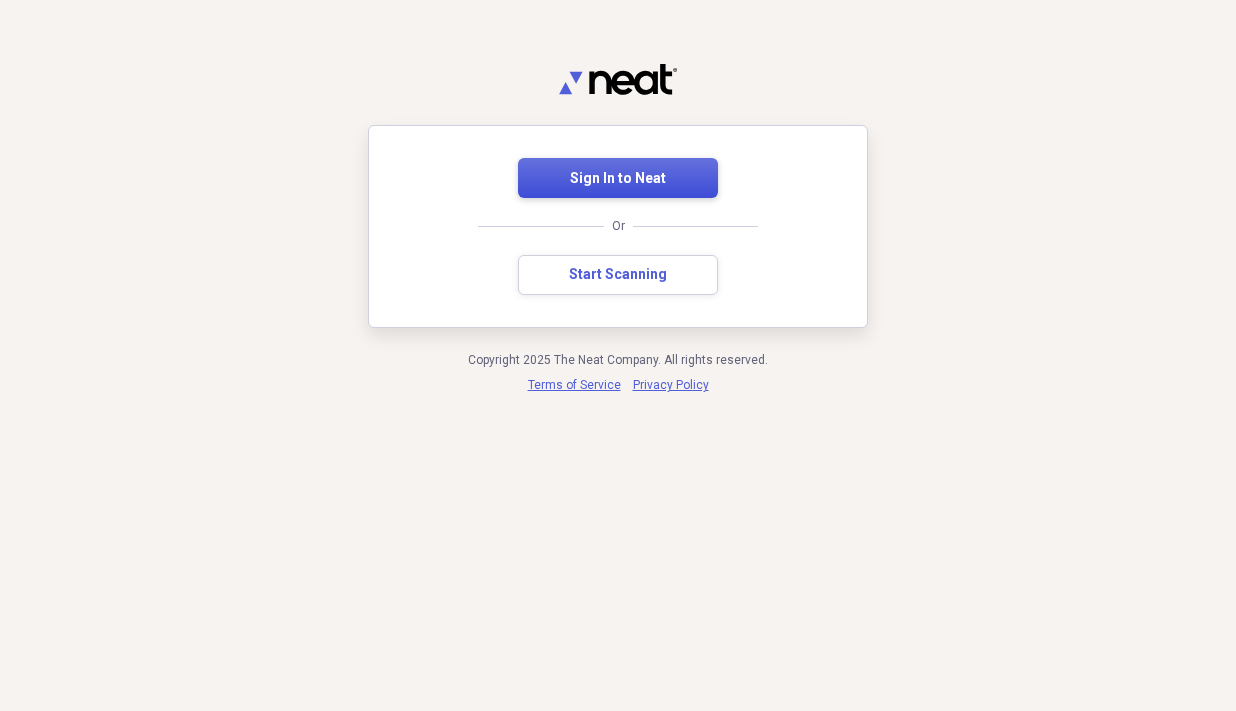 click on "Sign In to Neat" at bounding box center [618, 179] 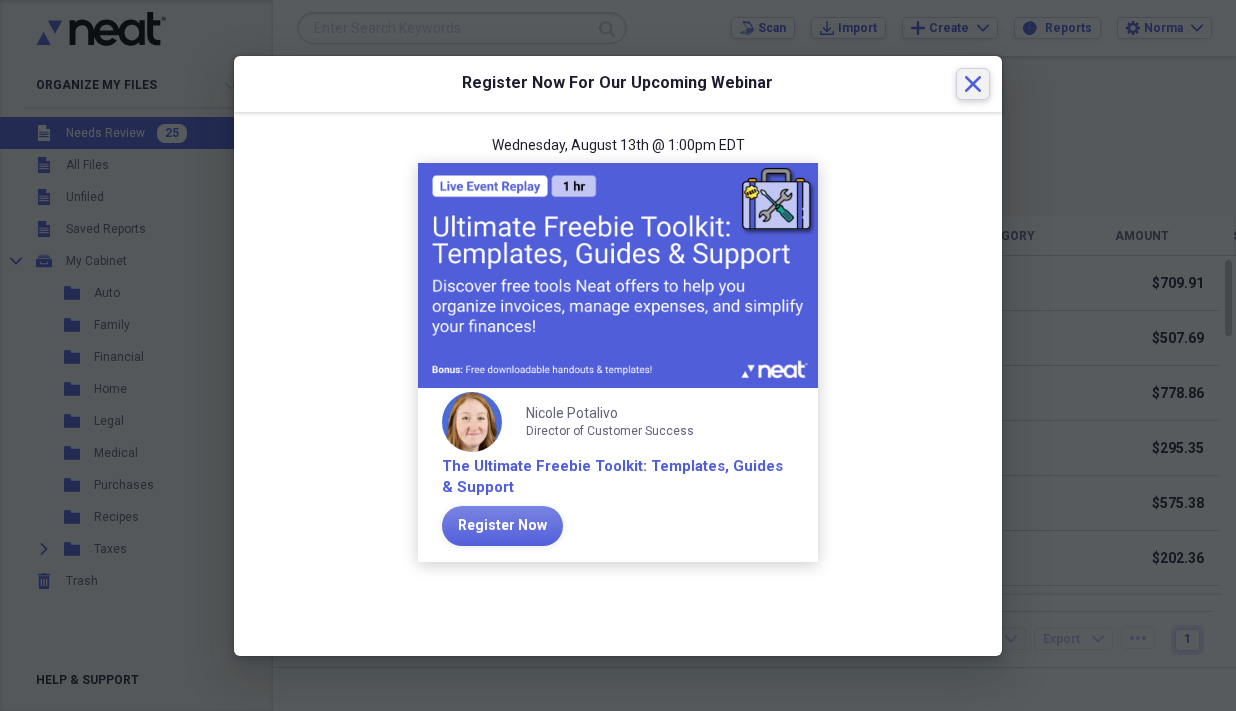 click on "Close" 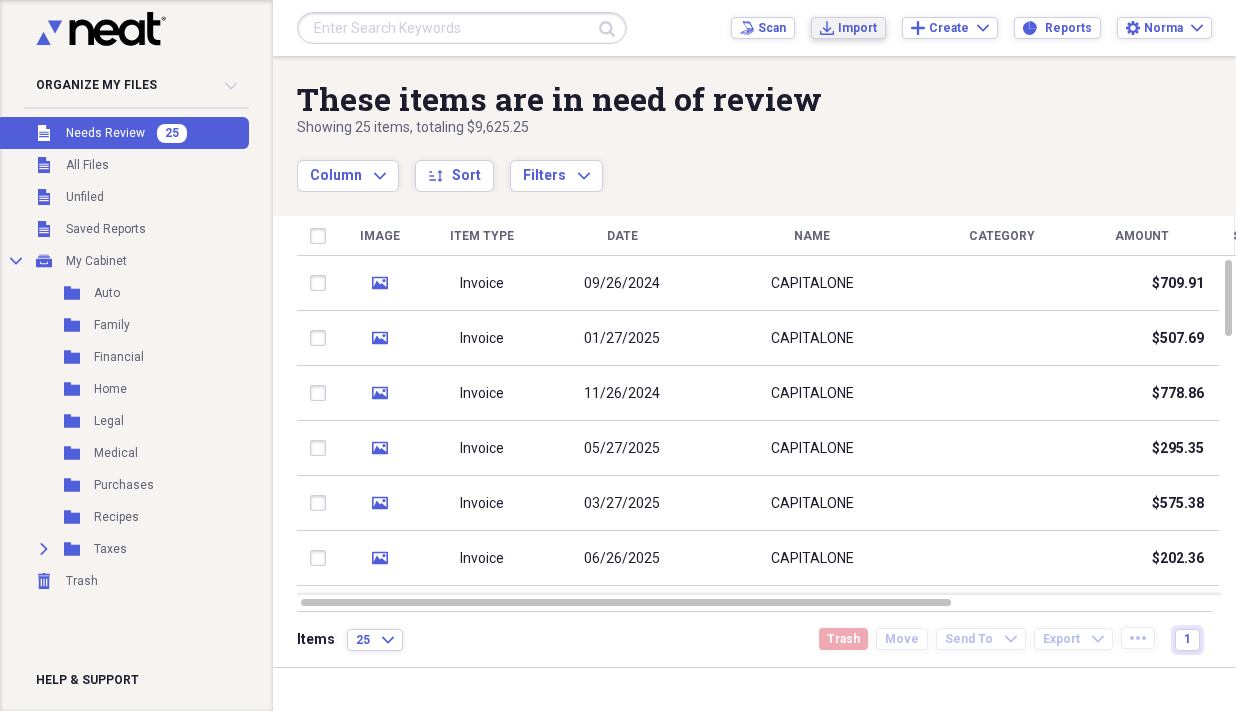 click on "Import" at bounding box center (857, 28) 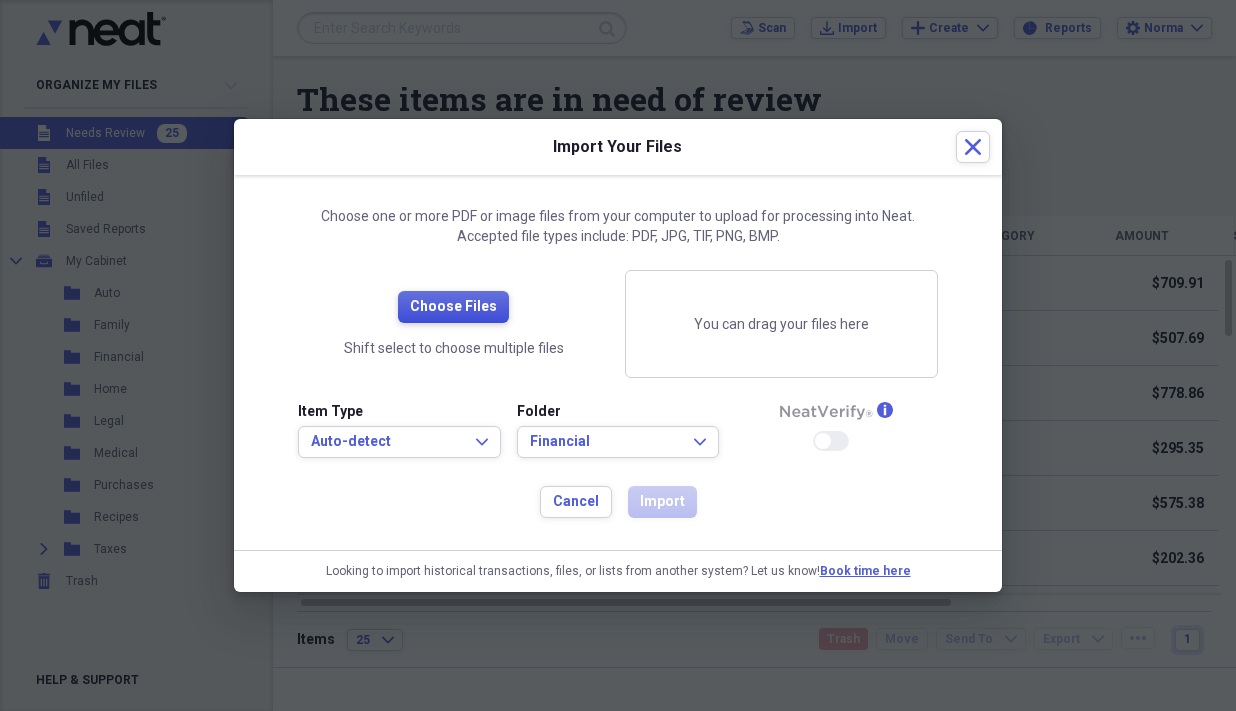 click on "Choose Files" at bounding box center [453, 307] 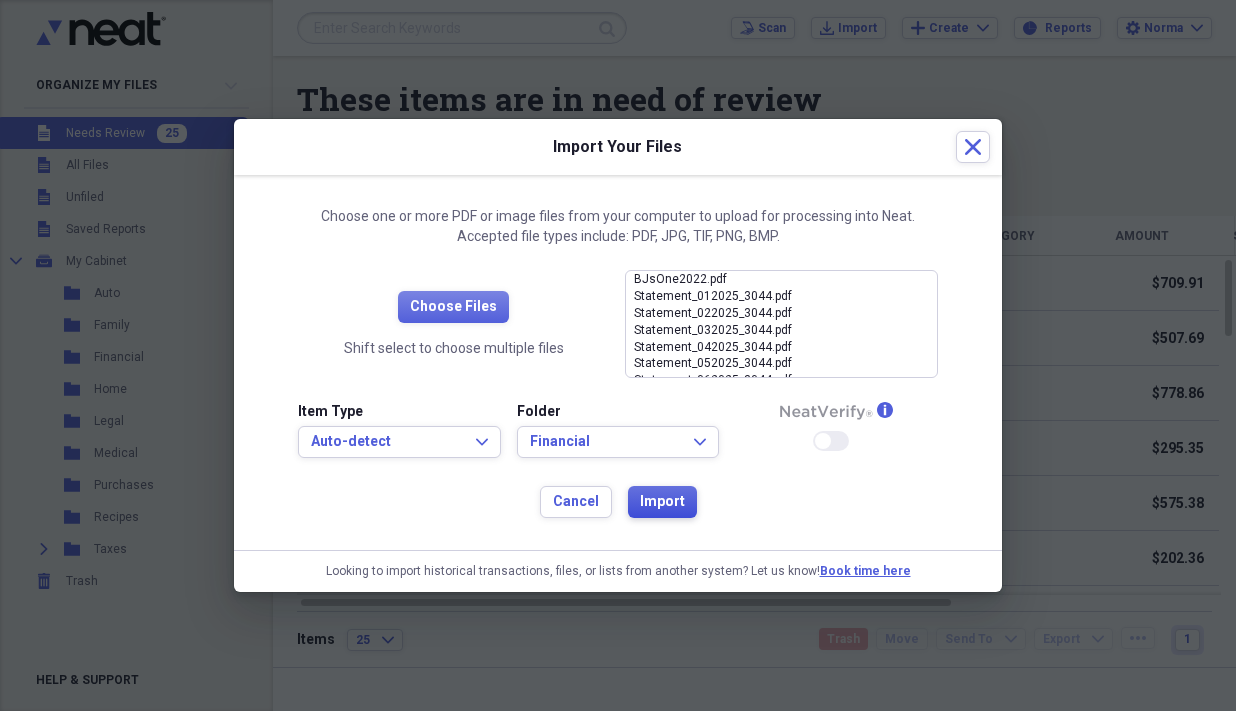 click on "Import" at bounding box center [662, 502] 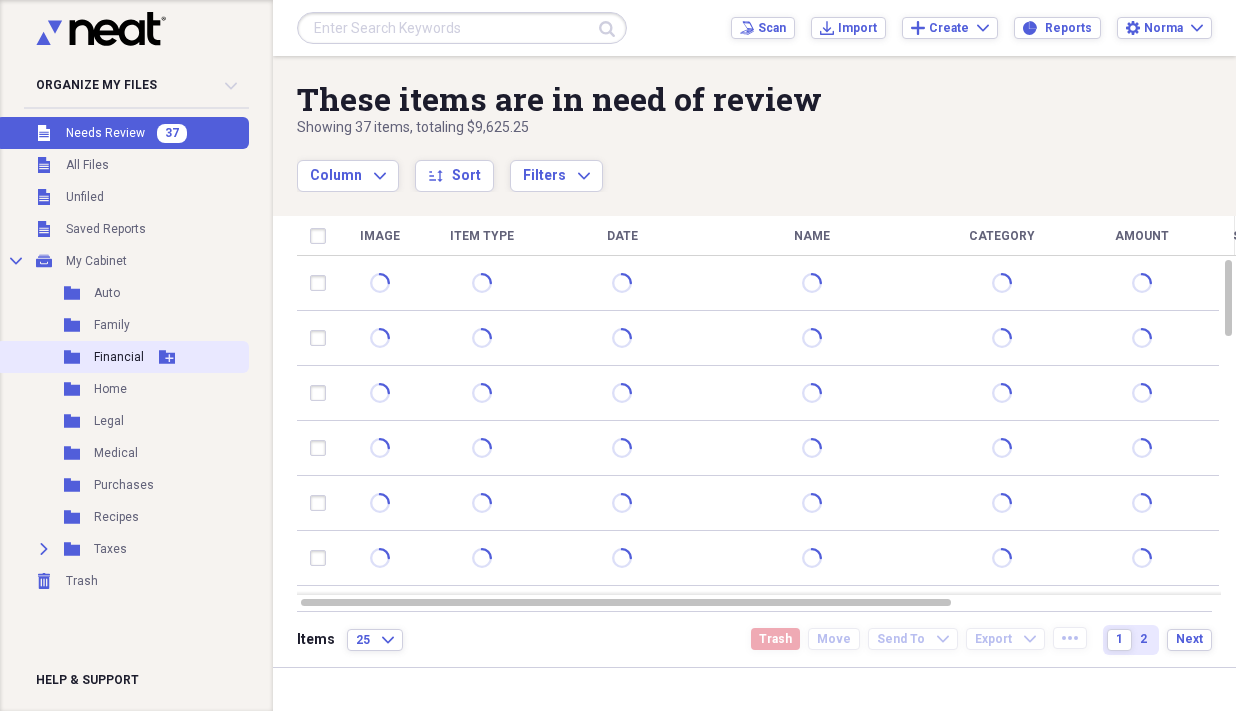 click 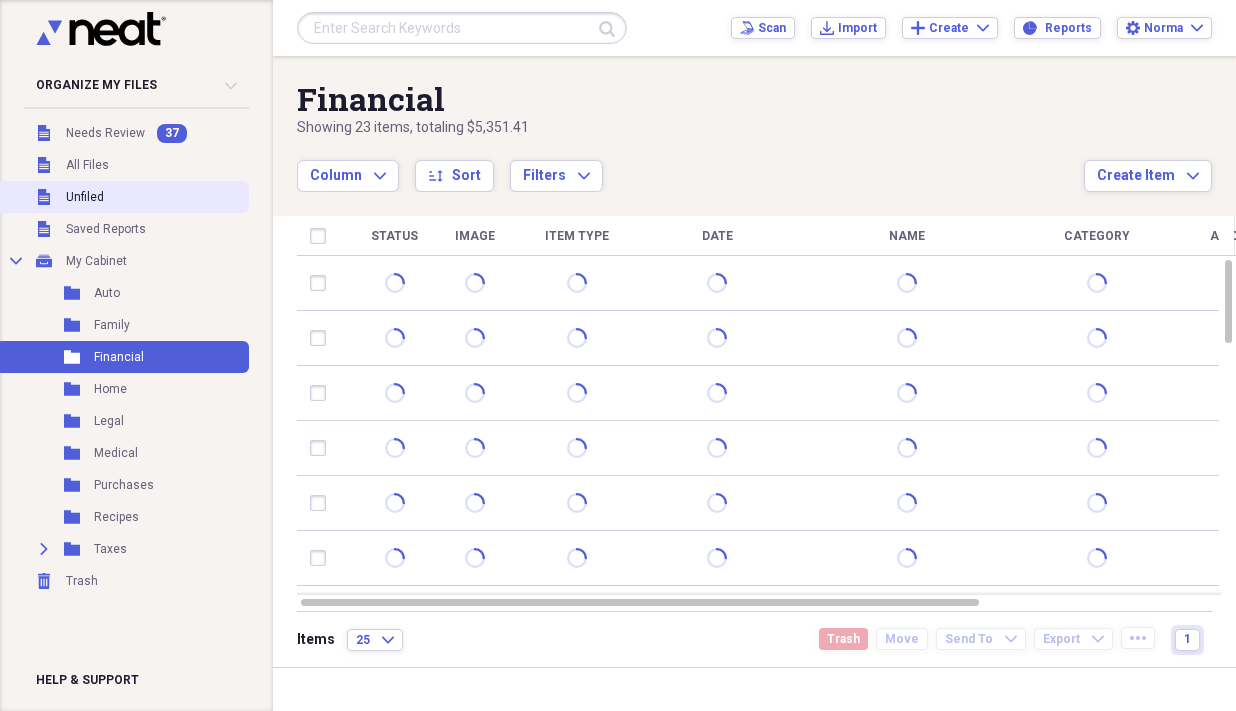 click on "Unfiled Unfiled" at bounding box center [122, 197] 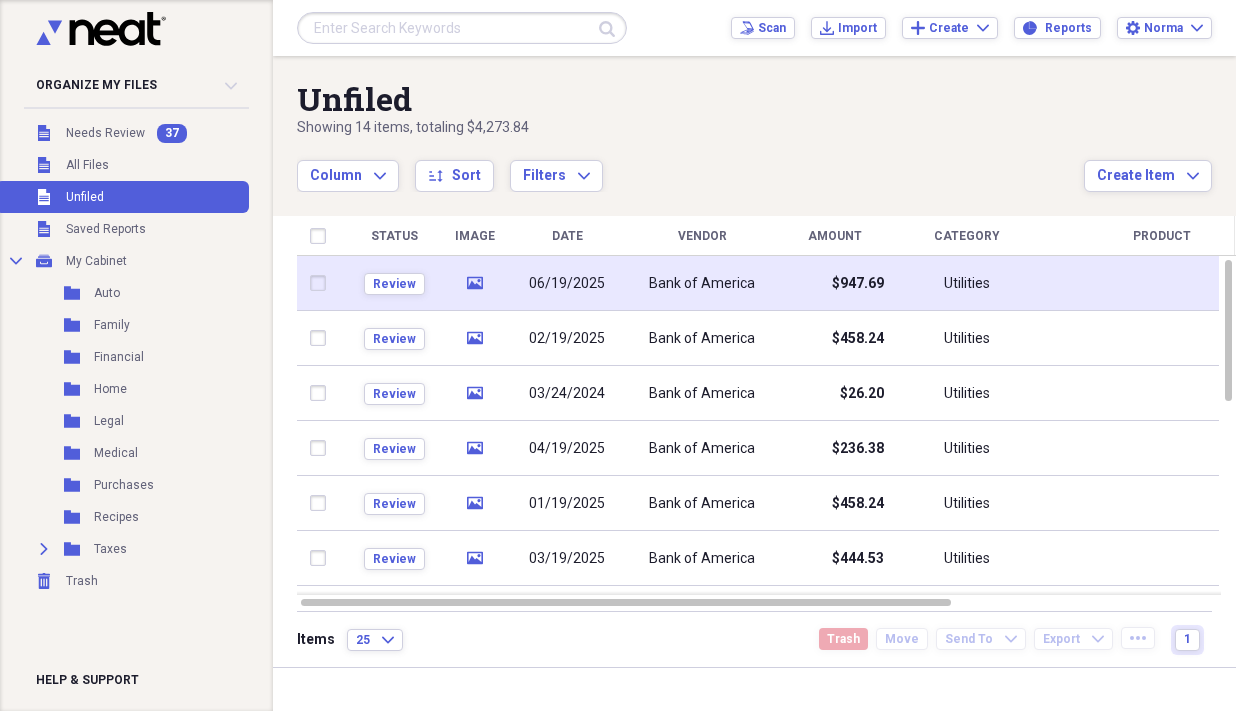 click at bounding box center [322, 283] 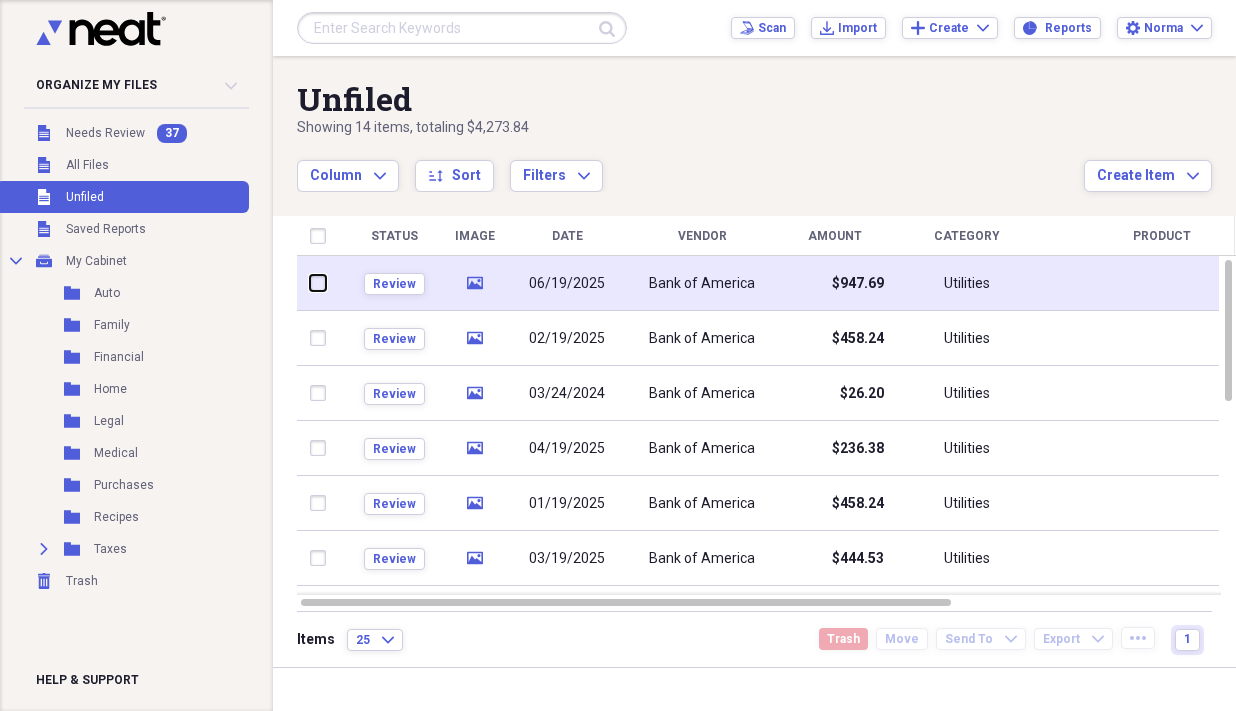 click at bounding box center [310, 283] 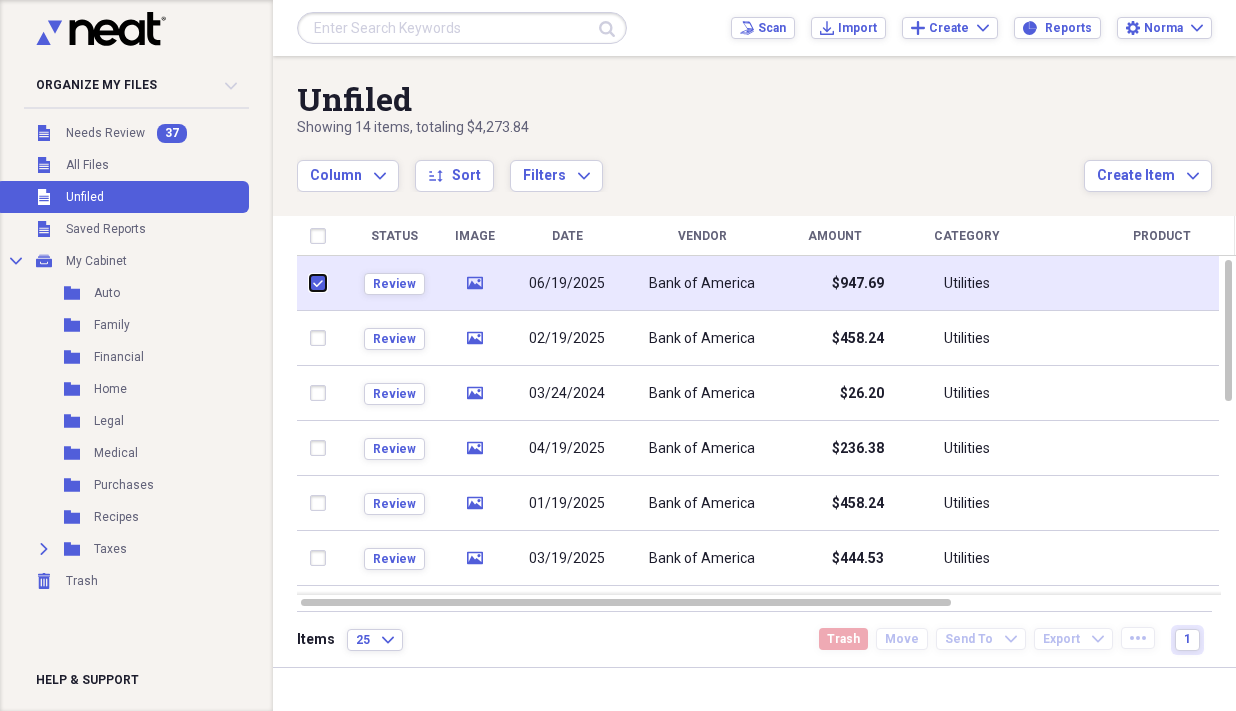 checkbox on "true" 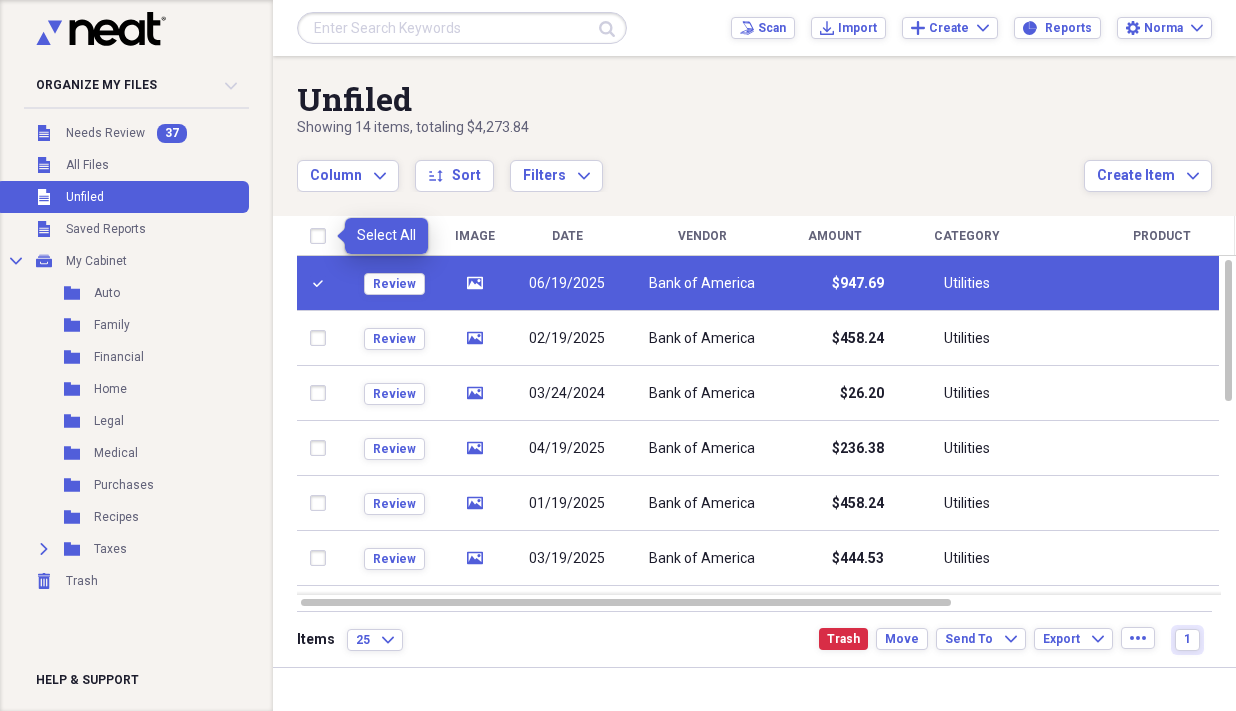 click at bounding box center [322, 236] 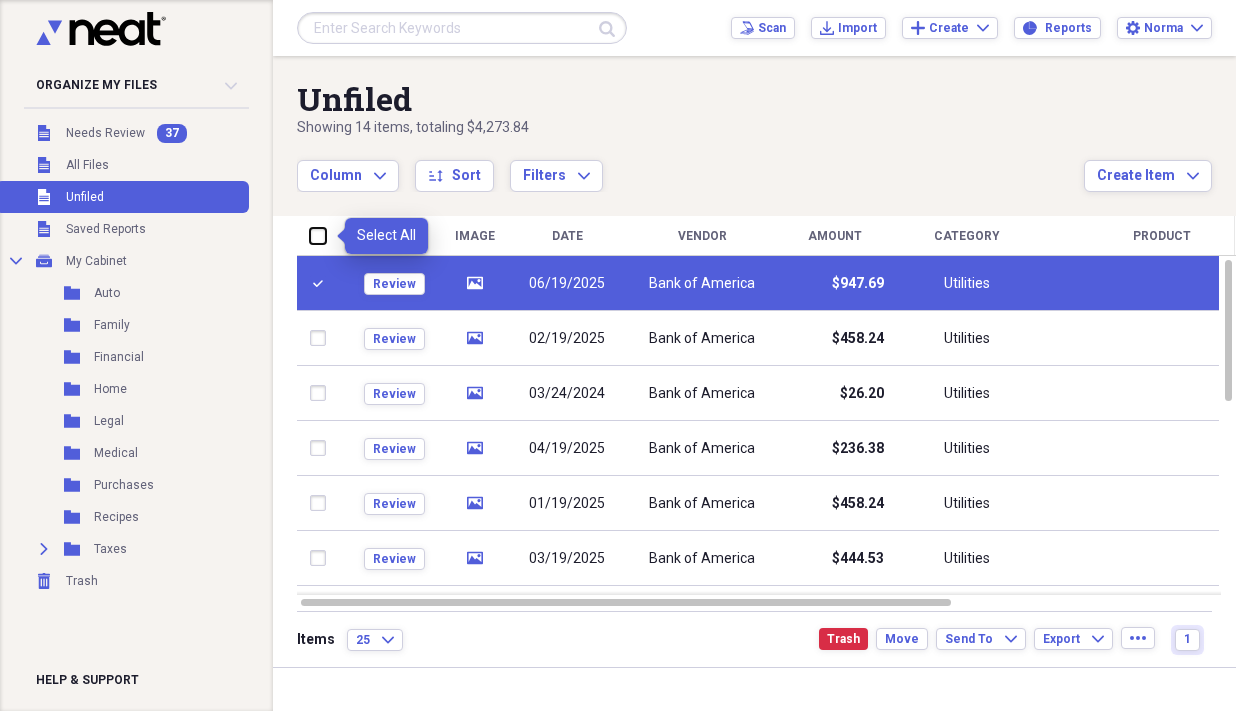 click at bounding box center [310, 235] 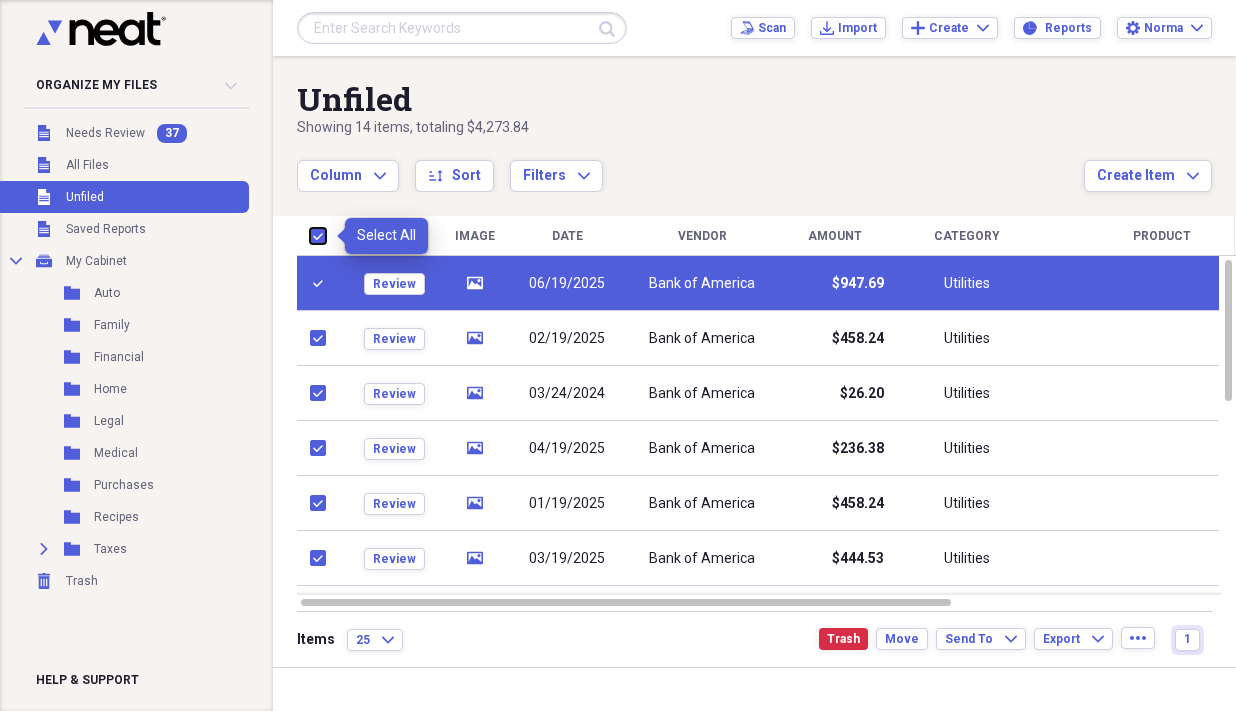 checkbox on "true" 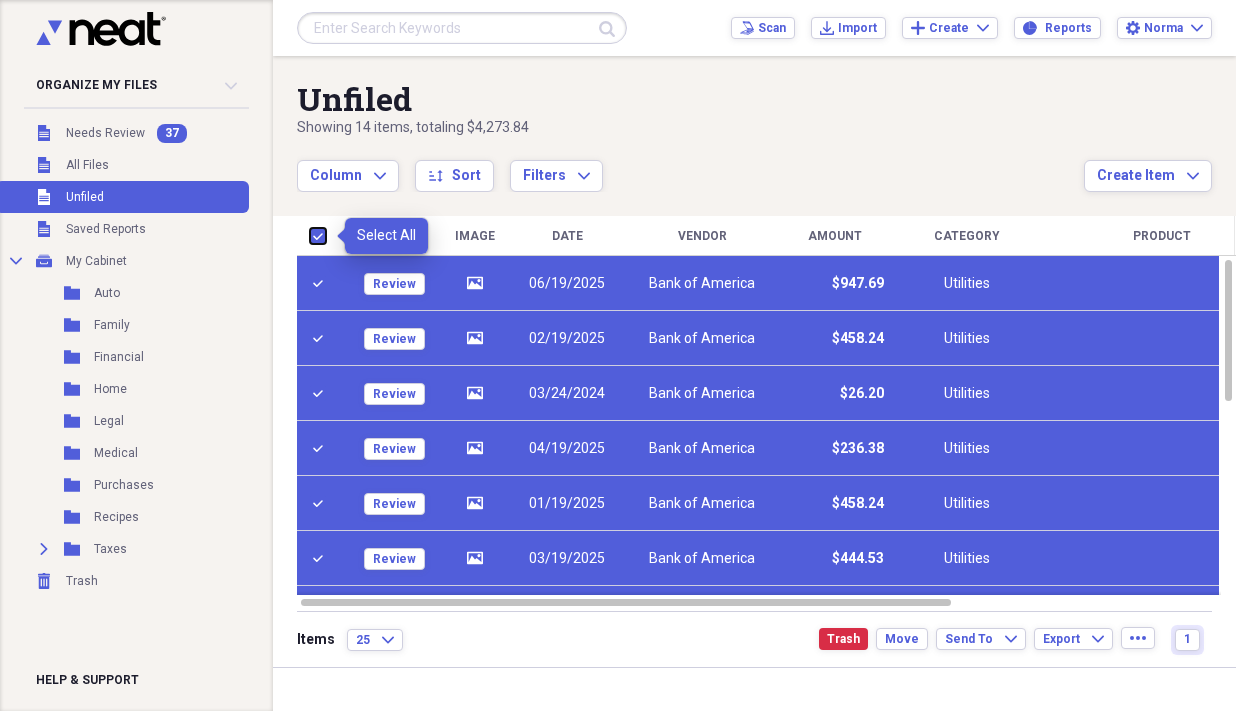 checkbox on "true" 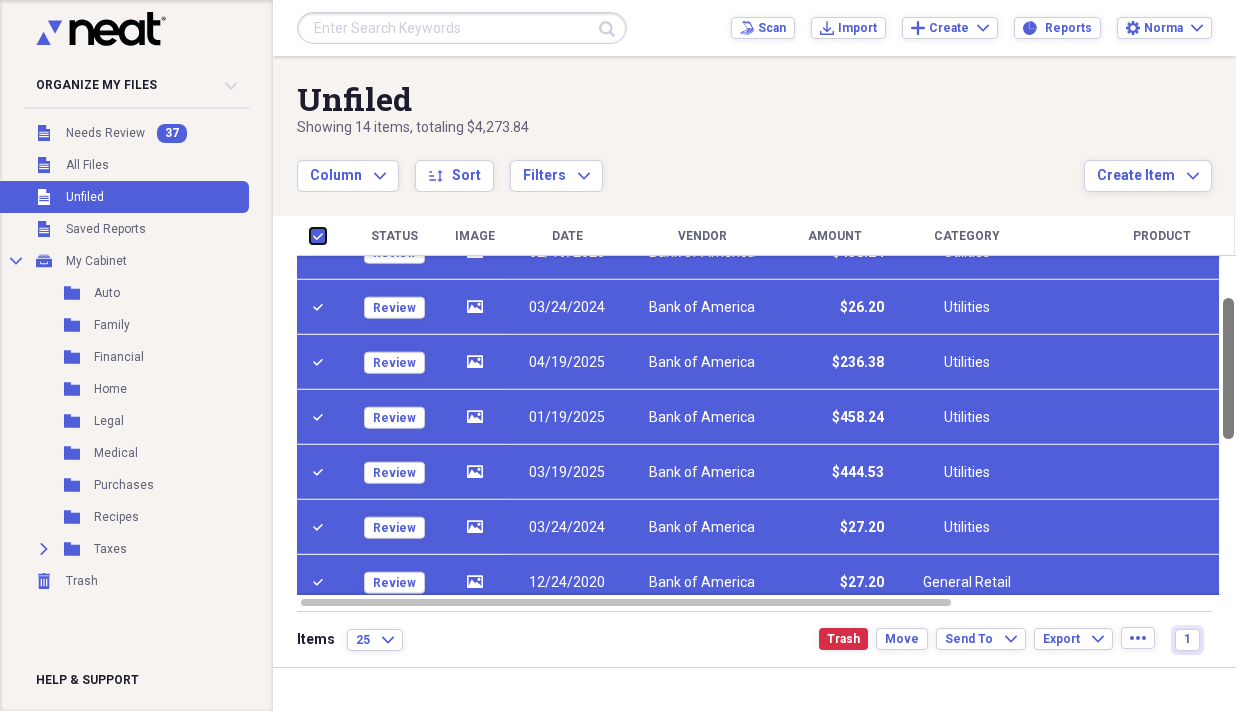 drag, startPoint x: 1229, startPoint y: 395, endPoint x: 1228, endPoint y: 436, distance: 41.01219 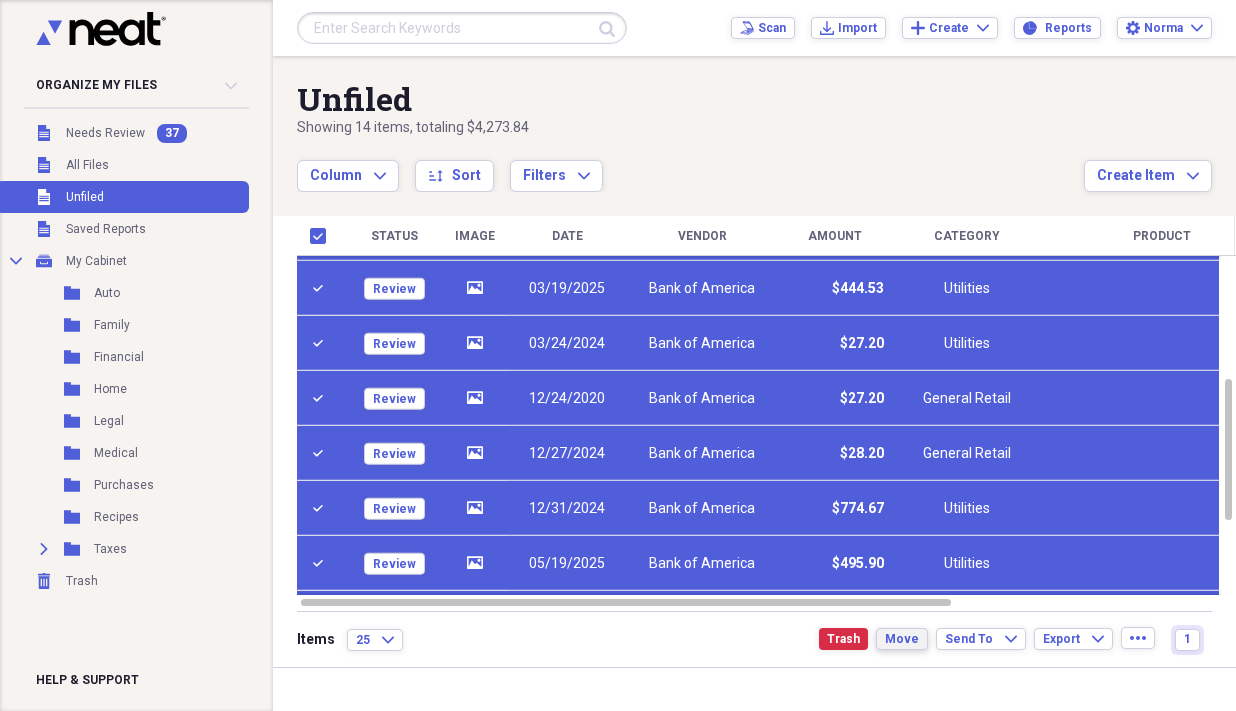 click on "Move" at bounding box center (902, 639) 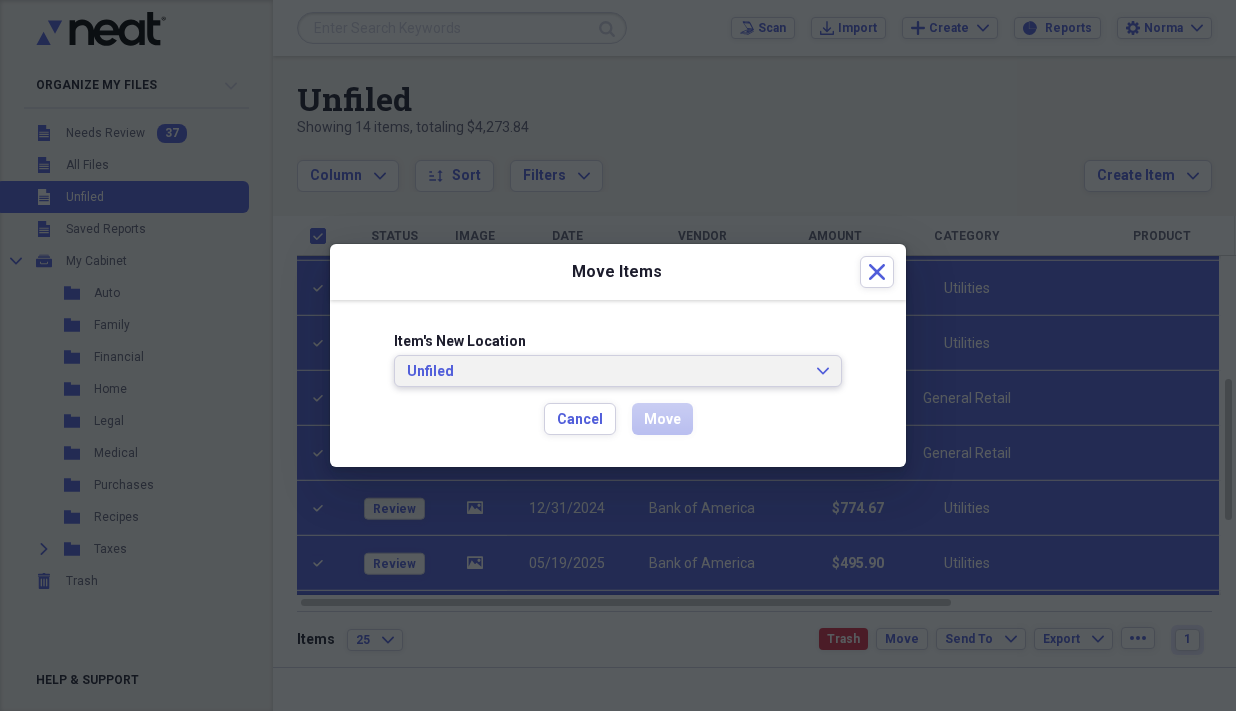 click on "Expand" 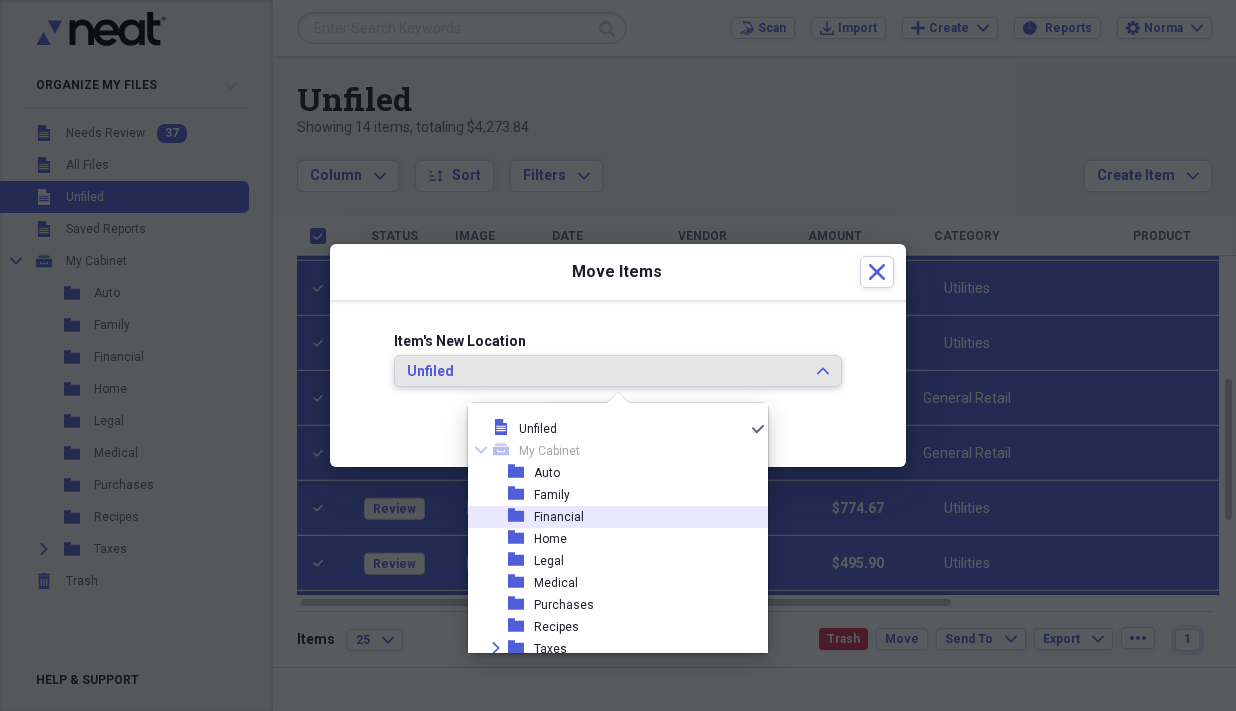 click 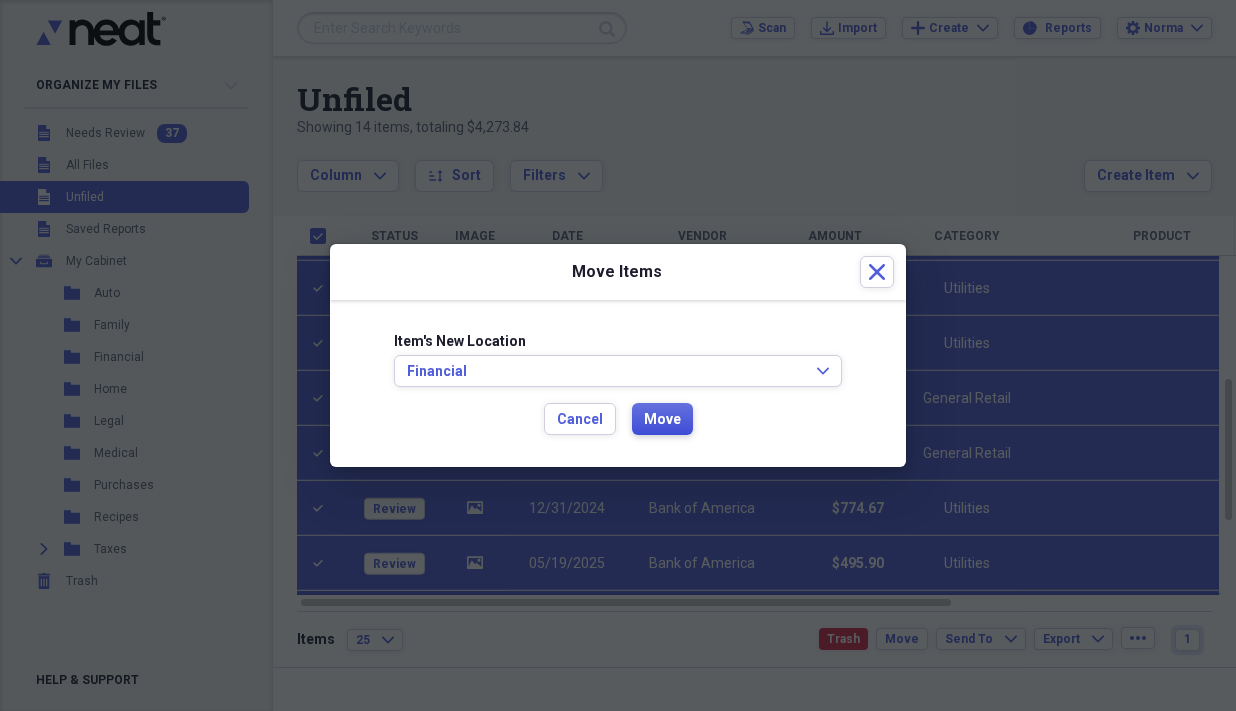 click on "Move" at bounding box center [662, 420] 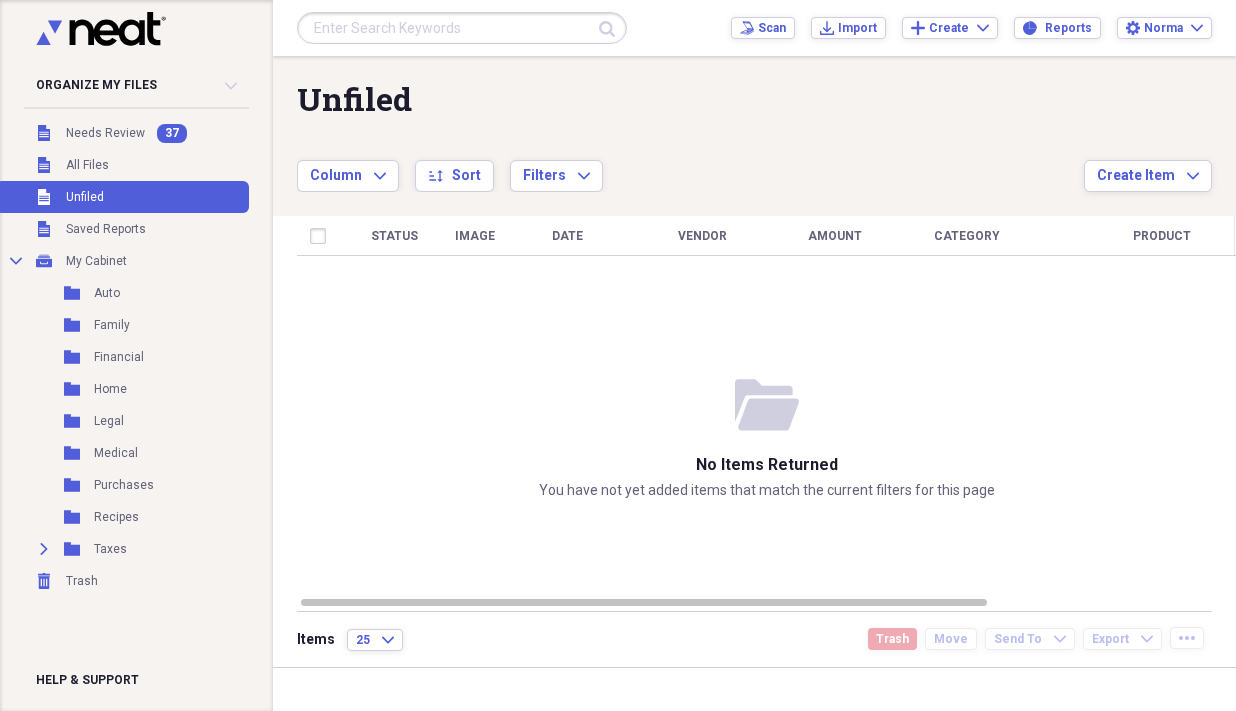 checkbox on "false" 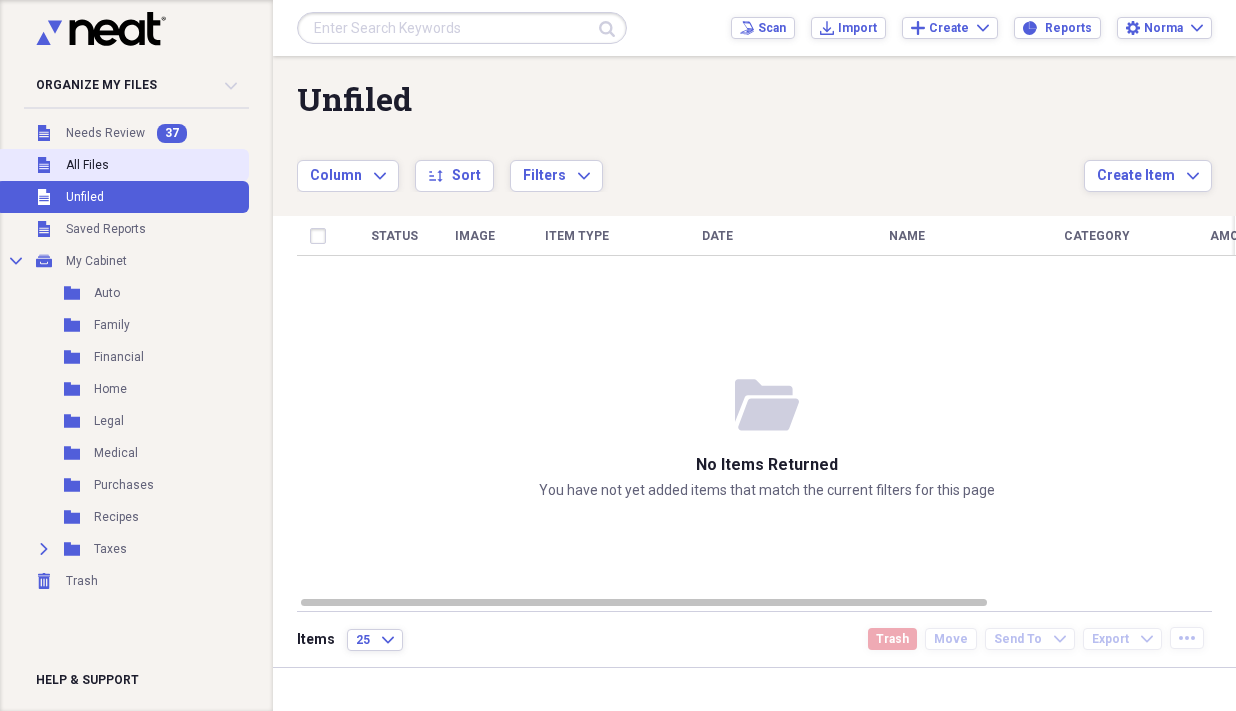click on "All Files" at bounding box center (87, 165) 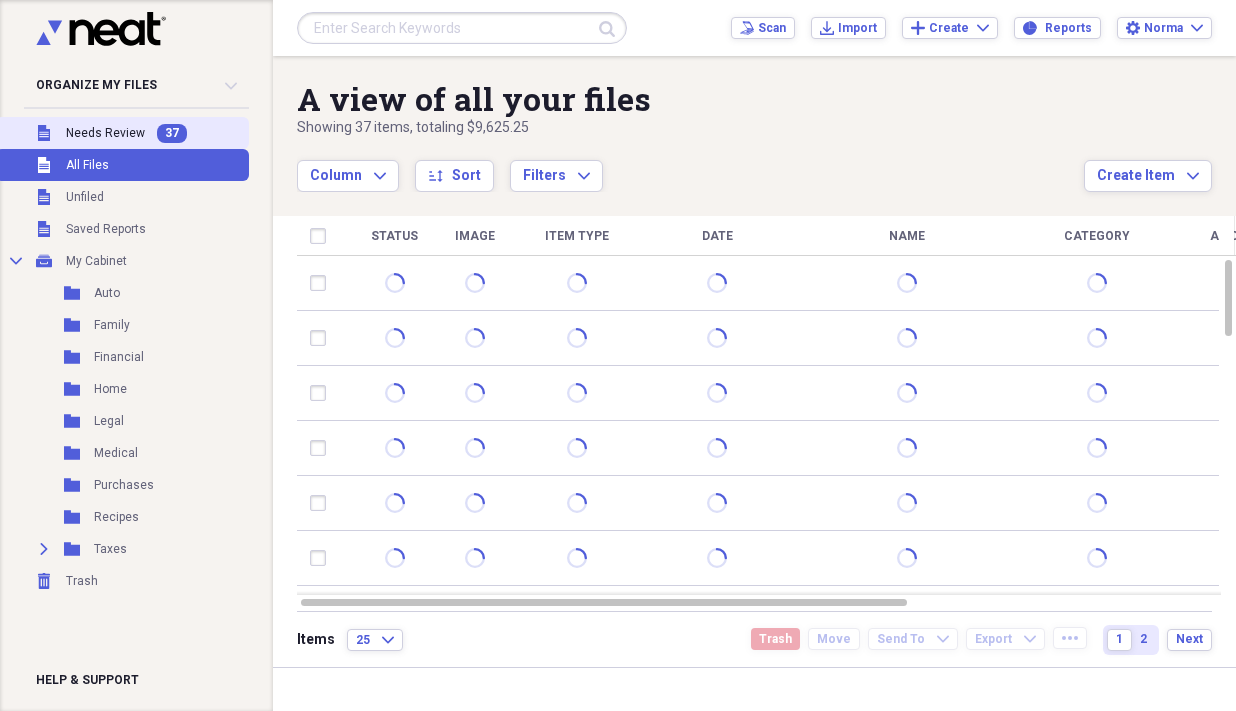 click on "Needs Review" at bounding box center (105, 133) 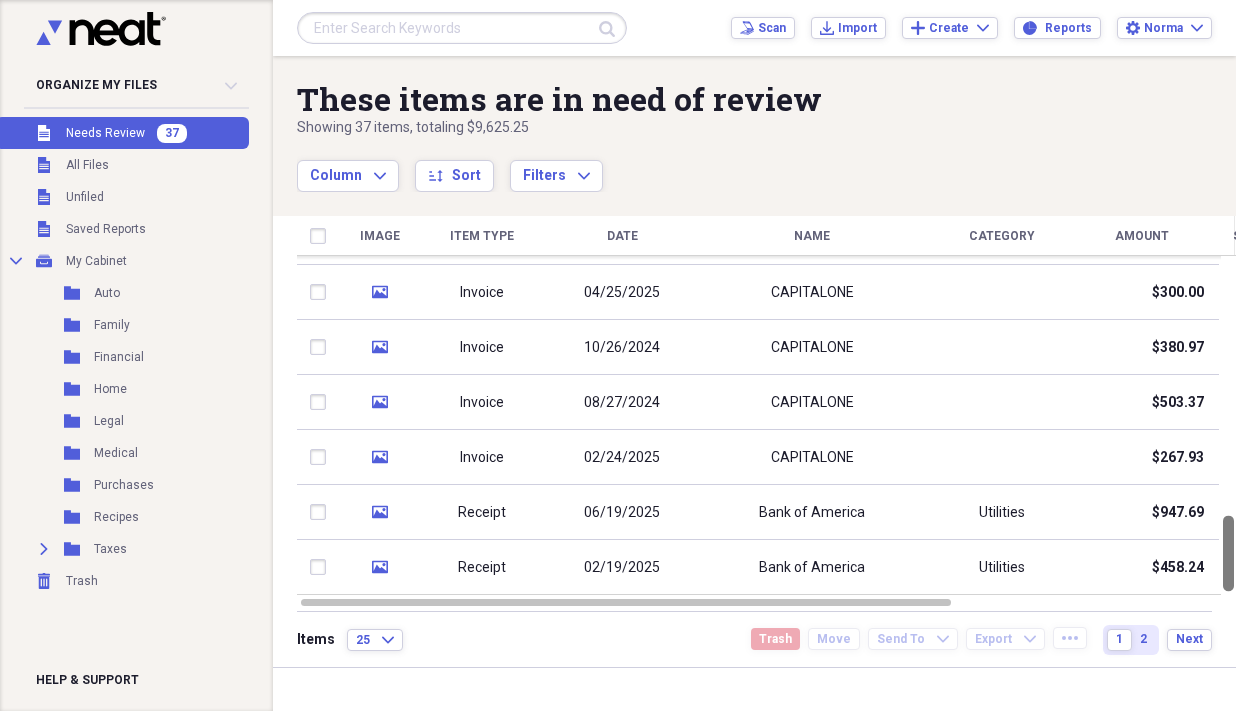 drag, startPoint x: 1226, startPoint y: 318, endPoint x: 1220, endPoint y: 625, distance: 307.05862 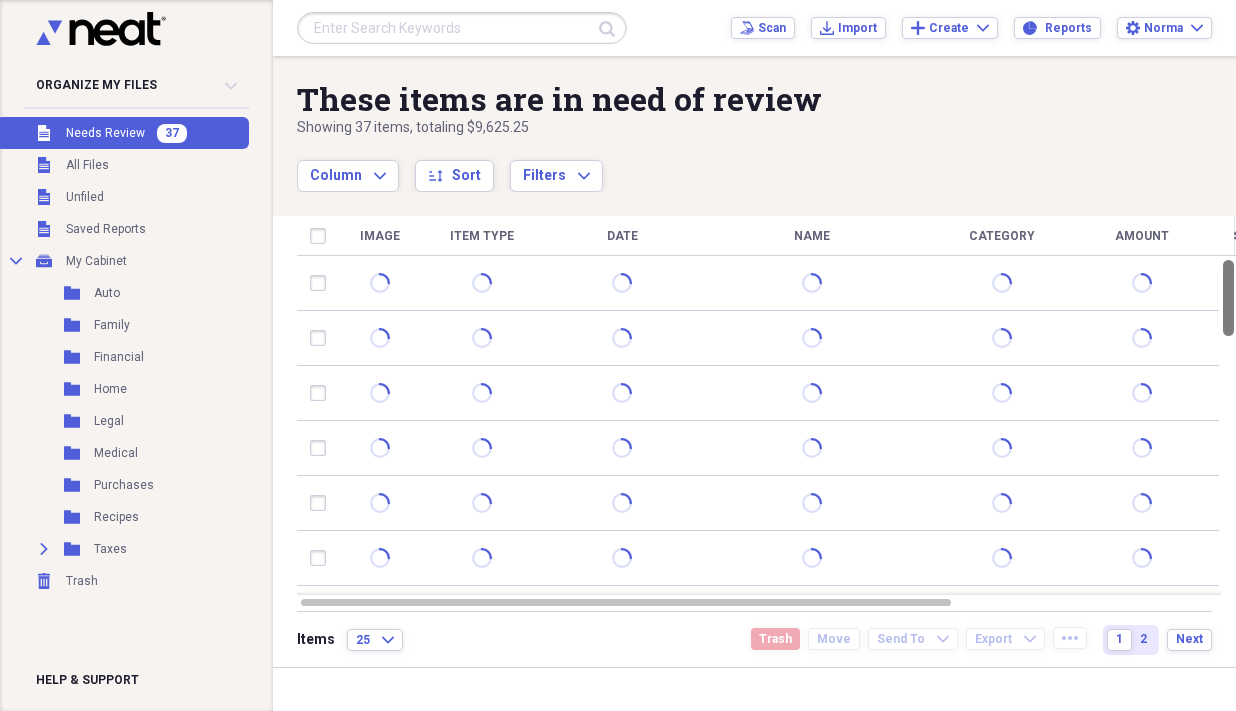 click at bounding box center [1228, 425] 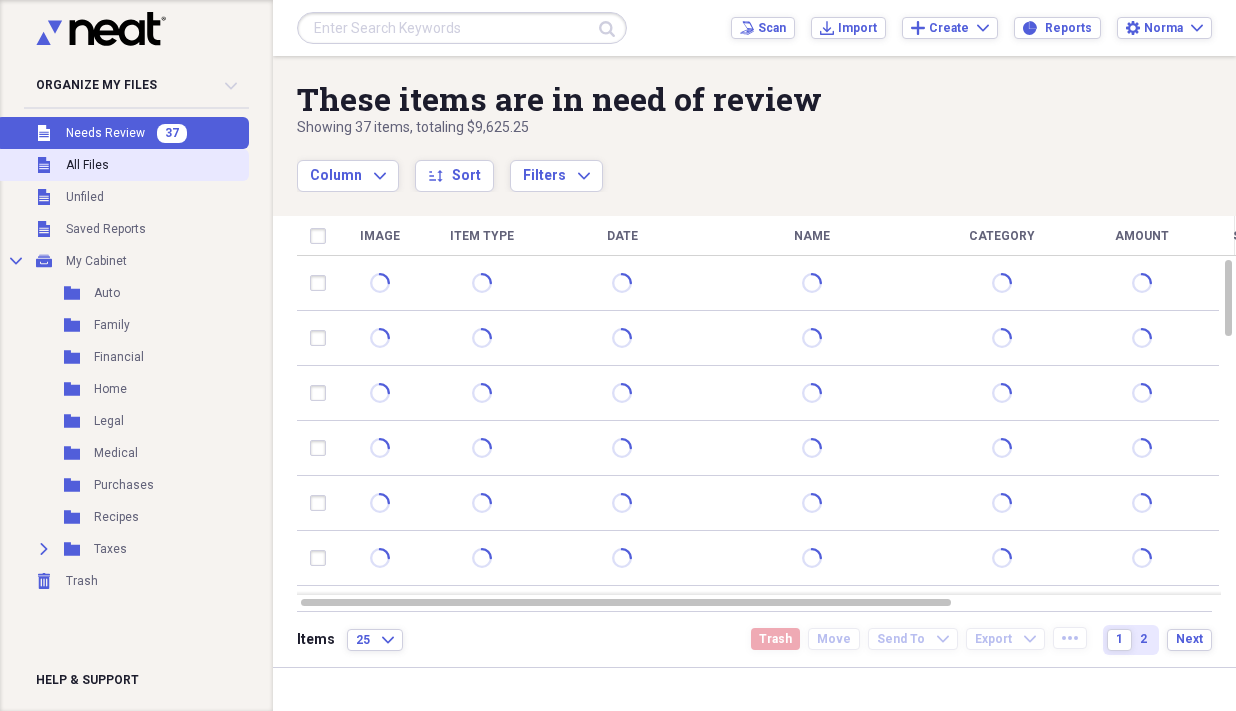 click on "Unfiled All Files" at bounding box center [122, 165] 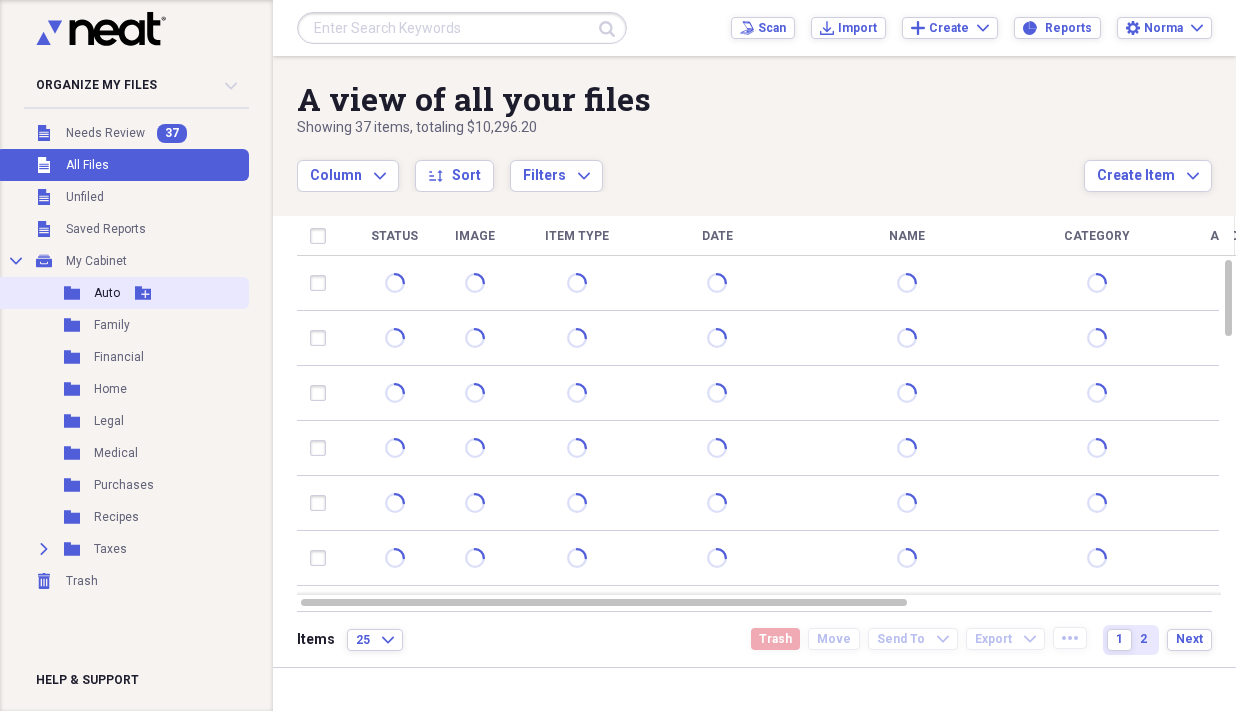 click 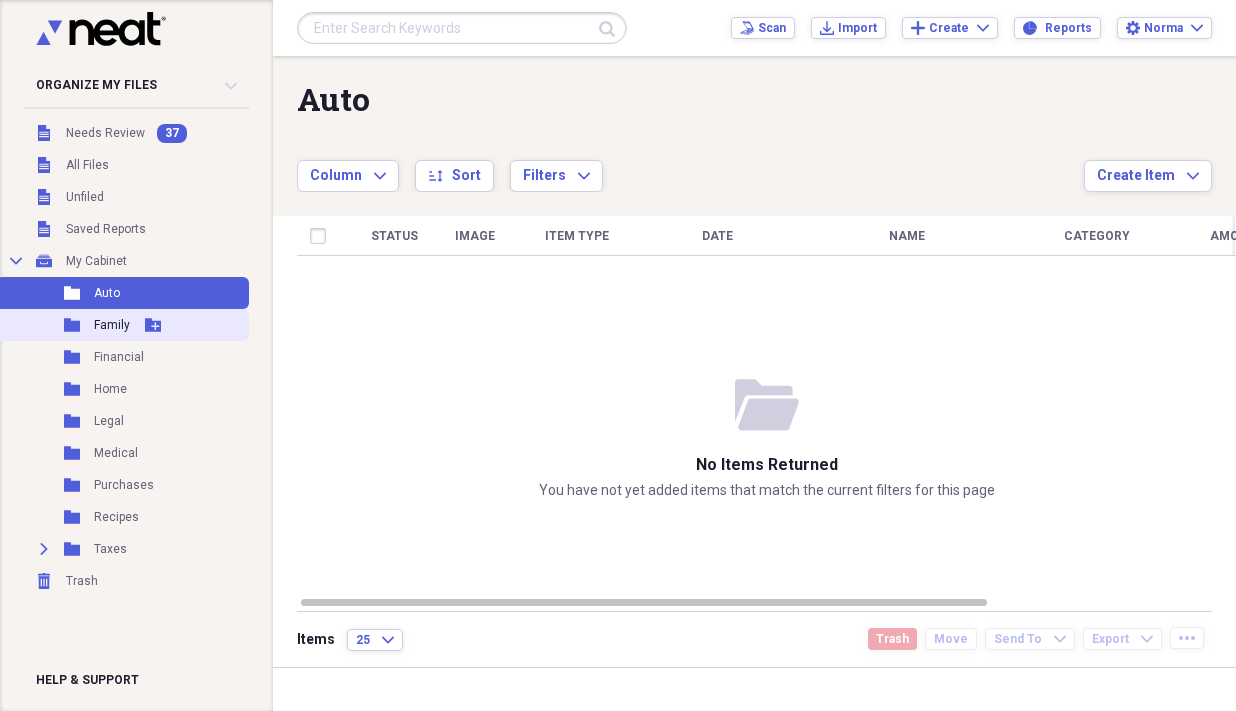 click 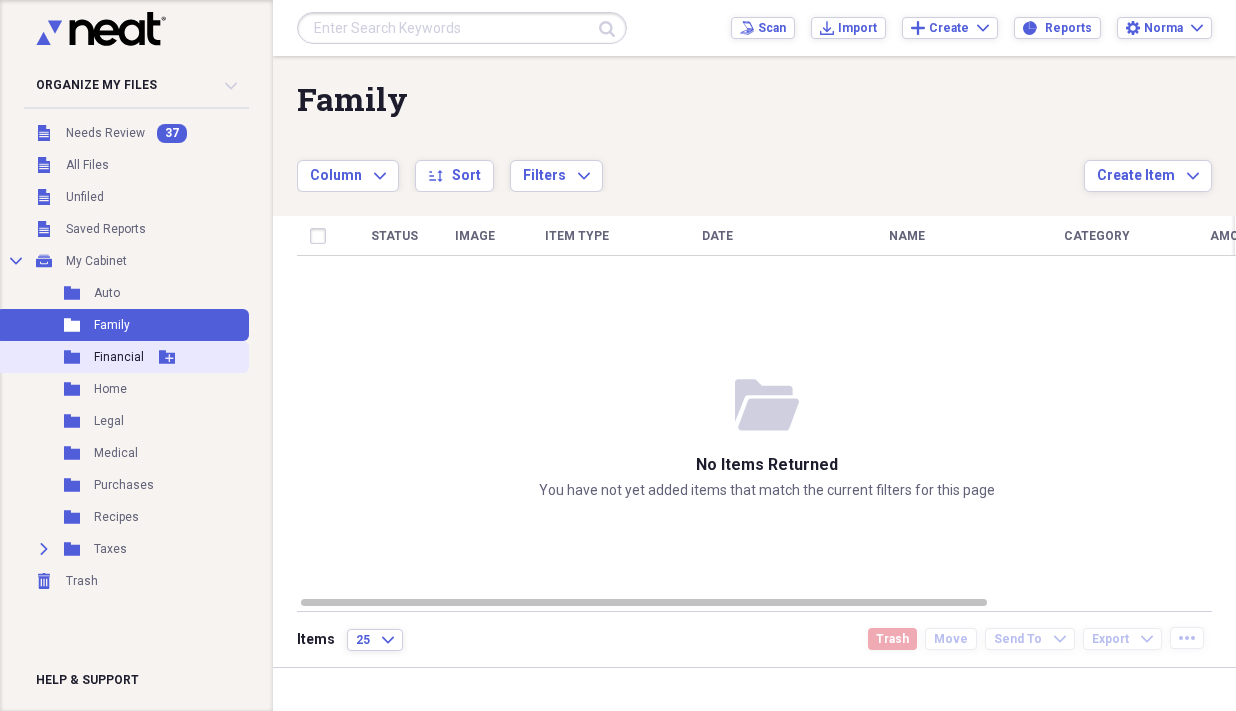 click 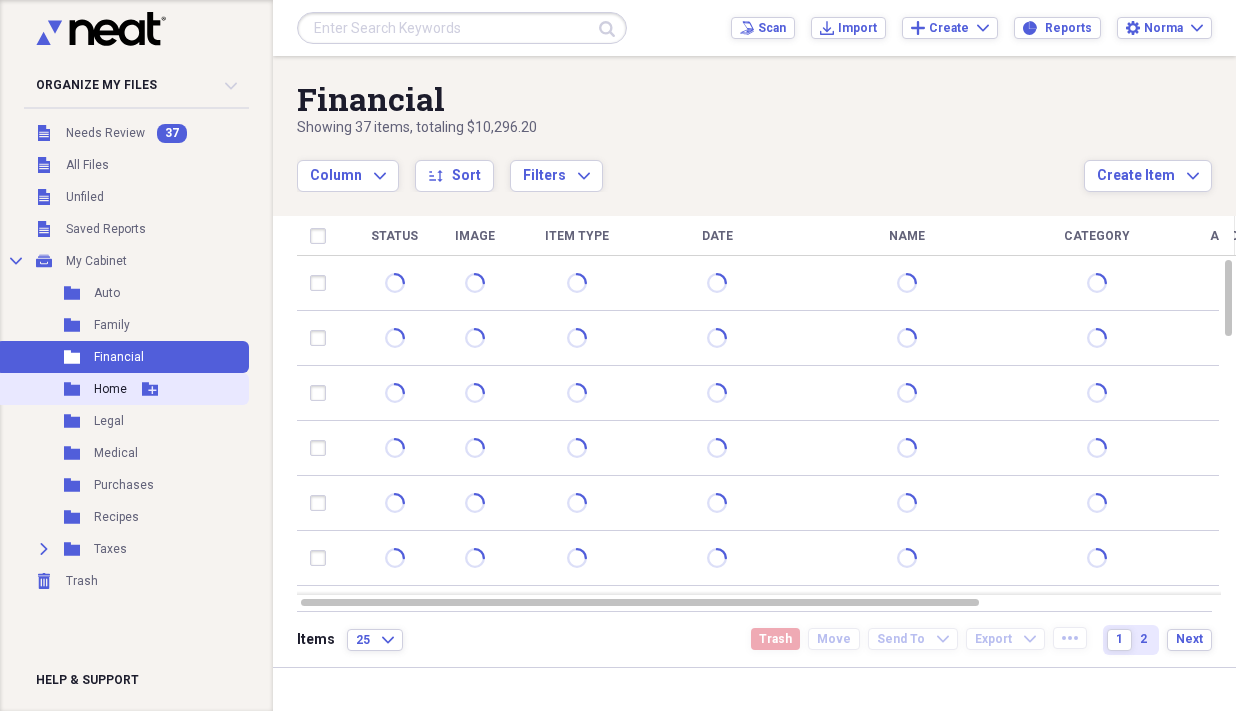 click 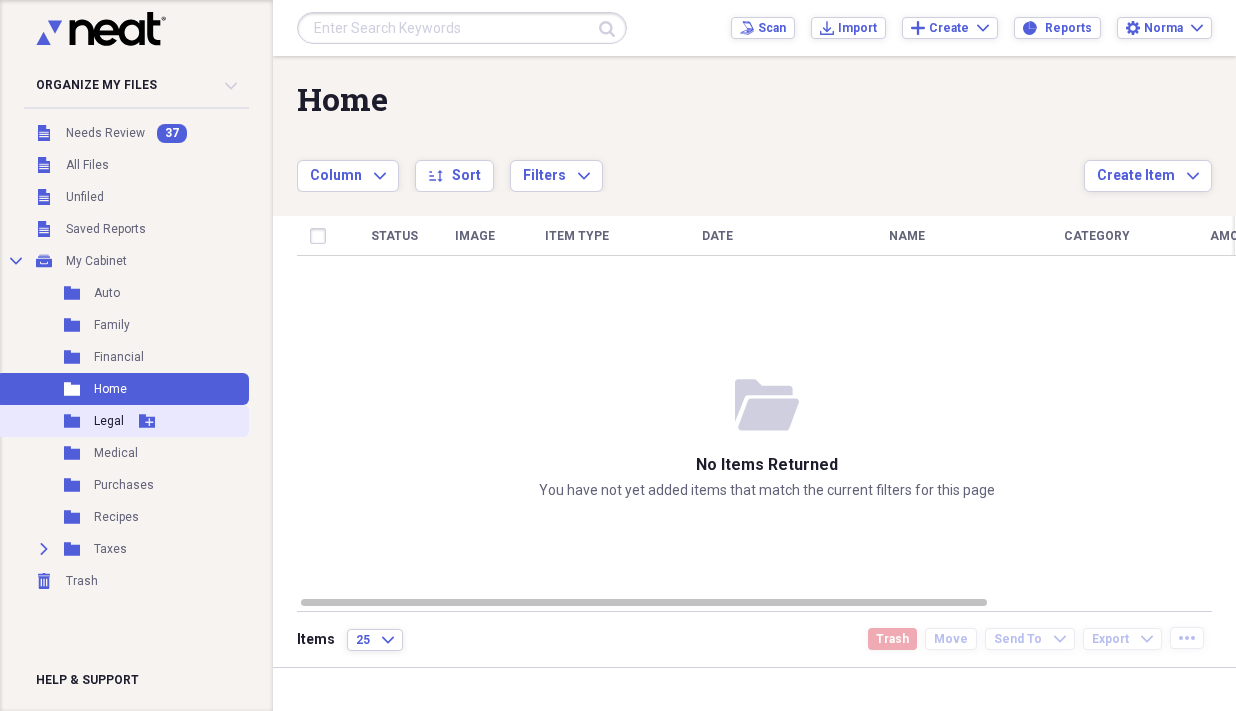 click 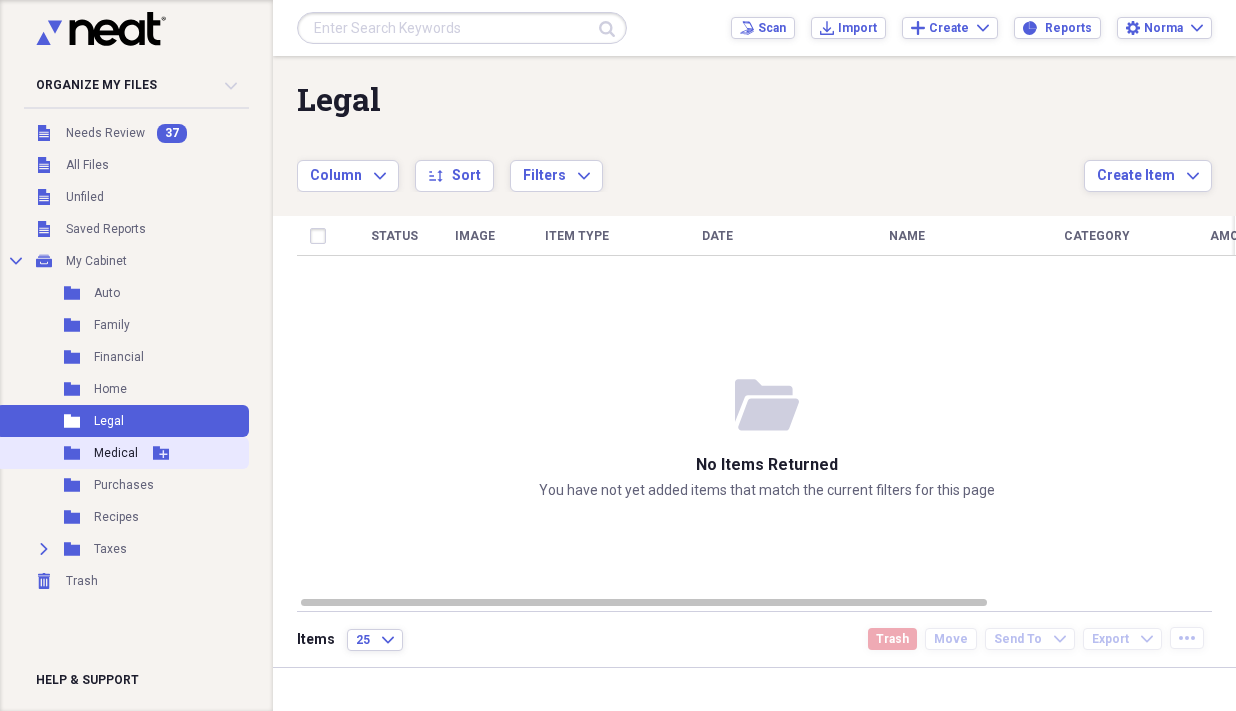 click 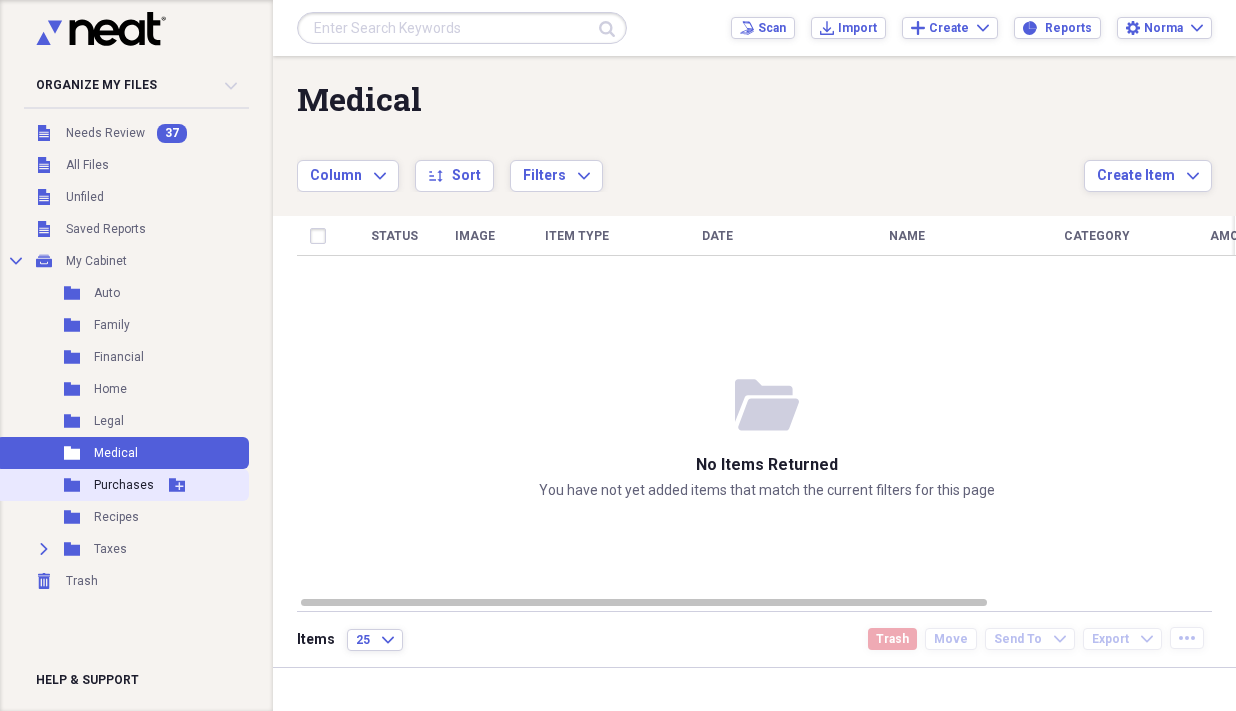 click 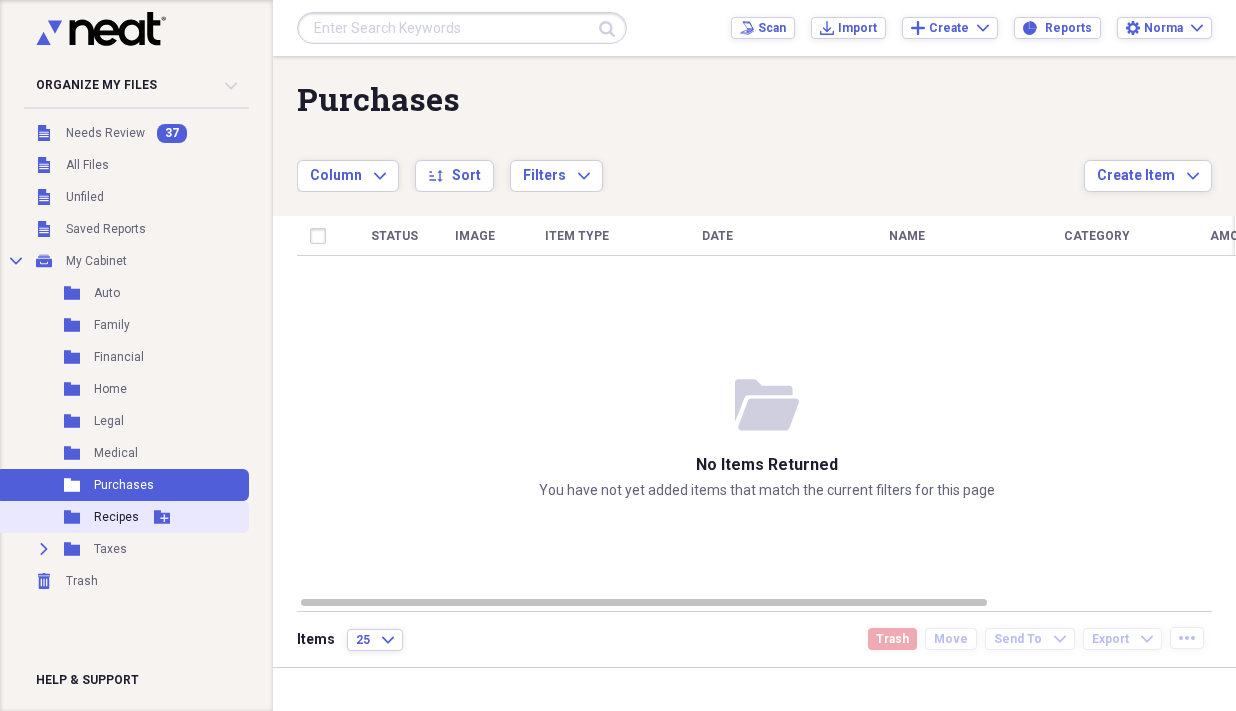 click 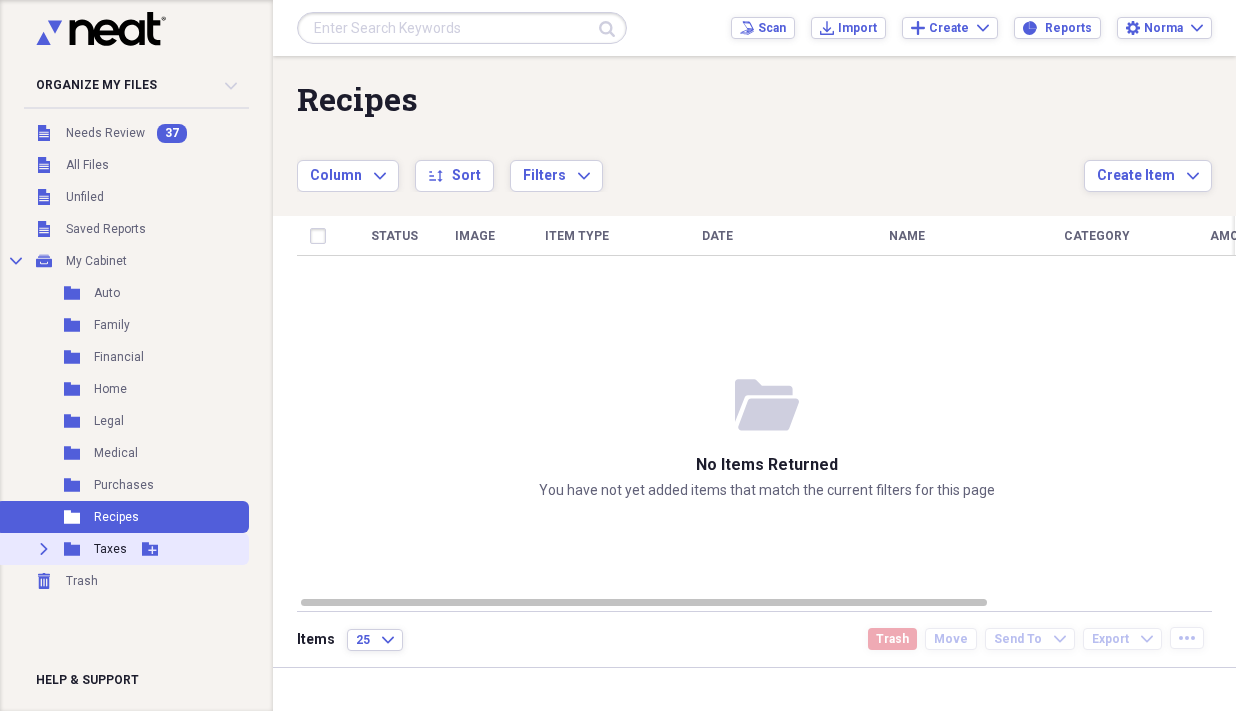 click 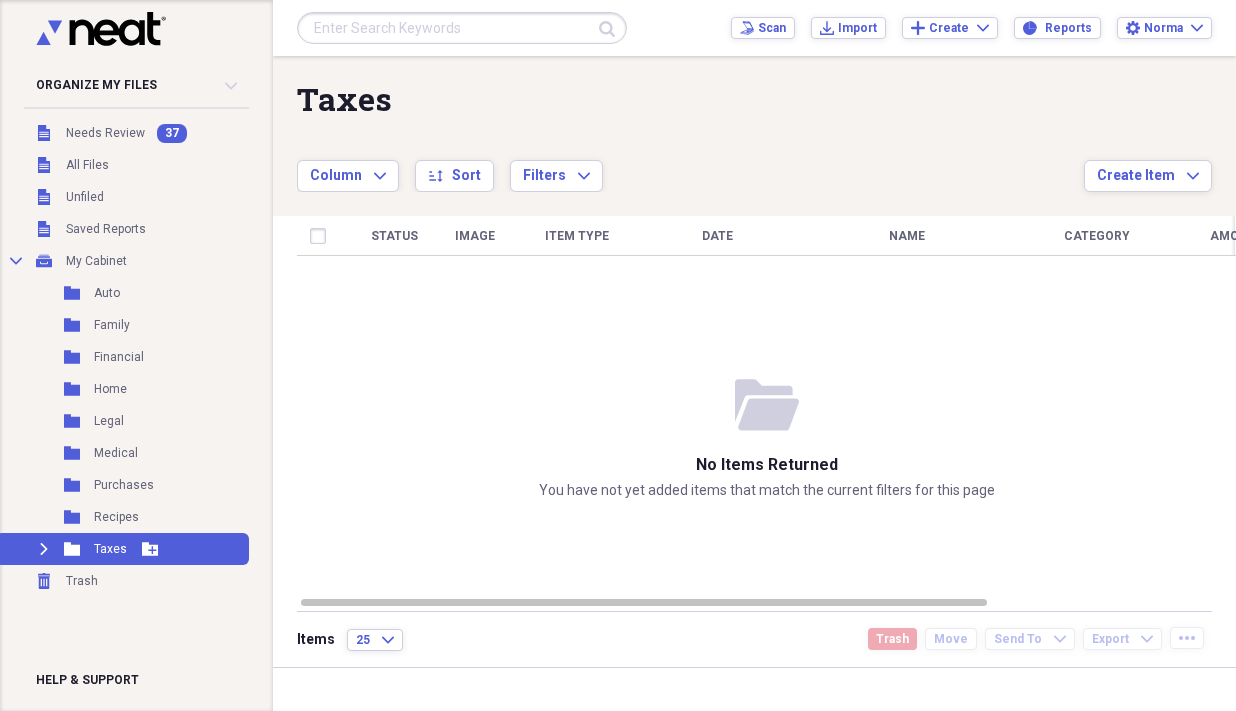 click on "Expand" at bounding box center [44, 549] 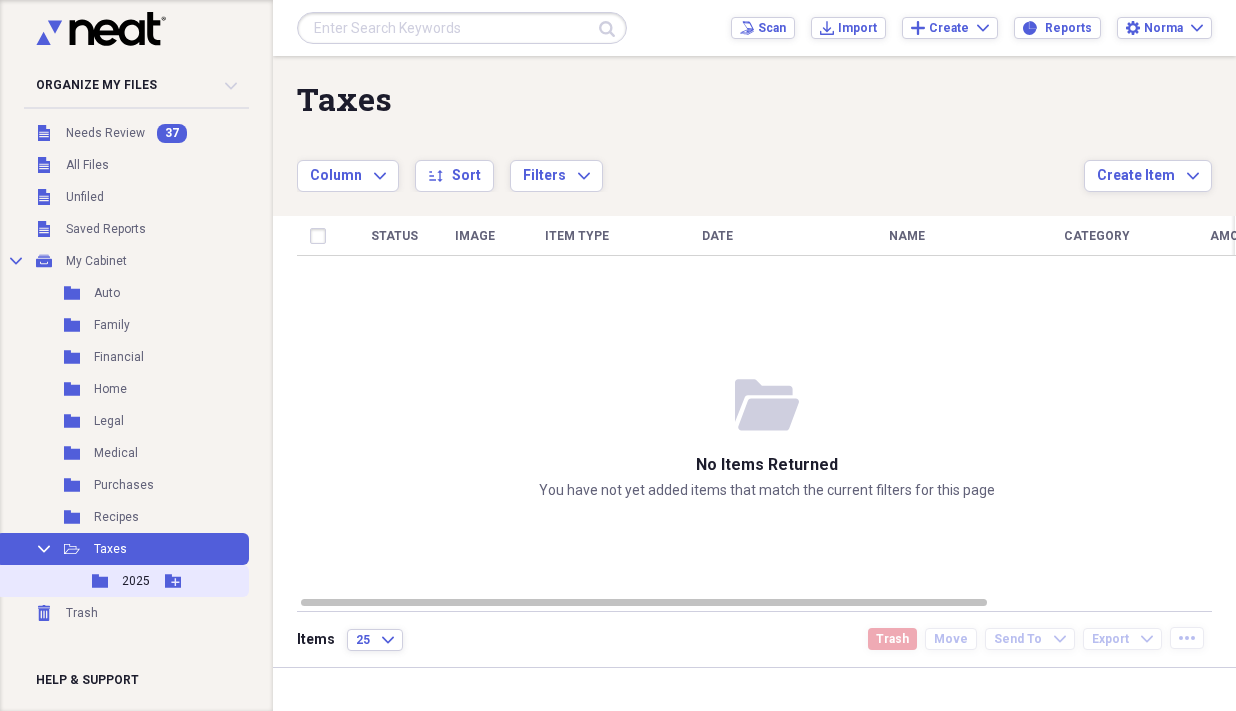 click 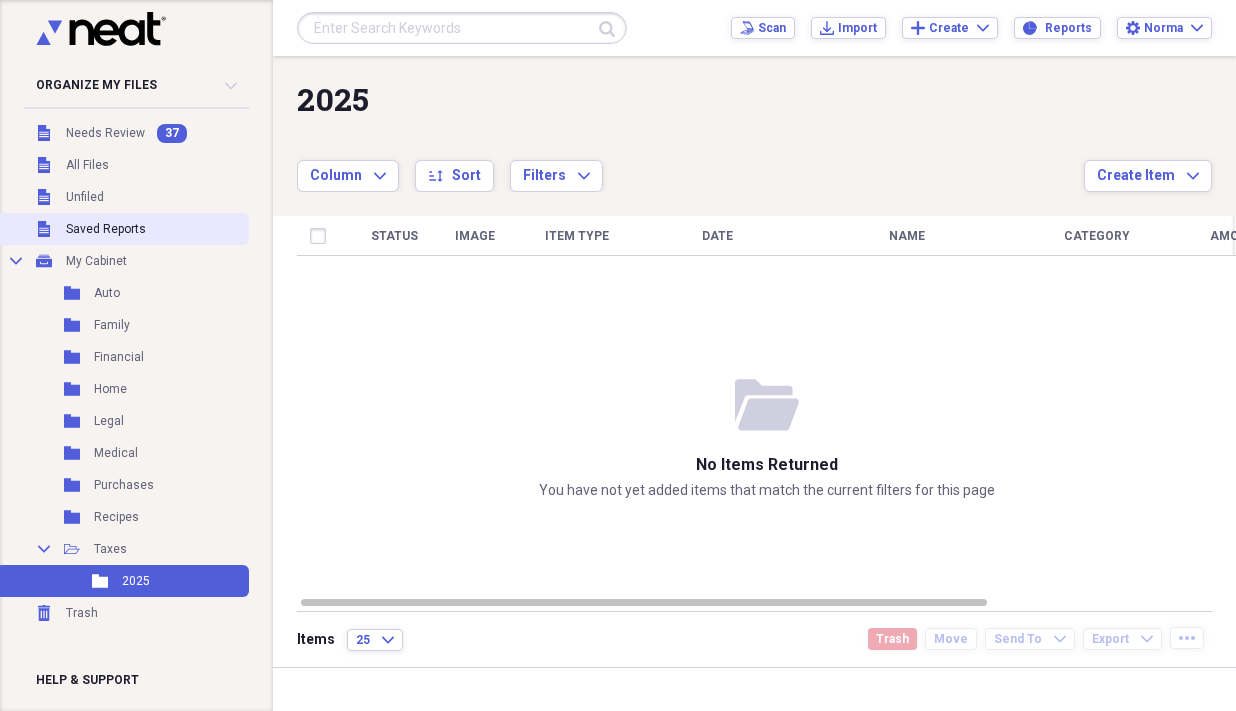 click 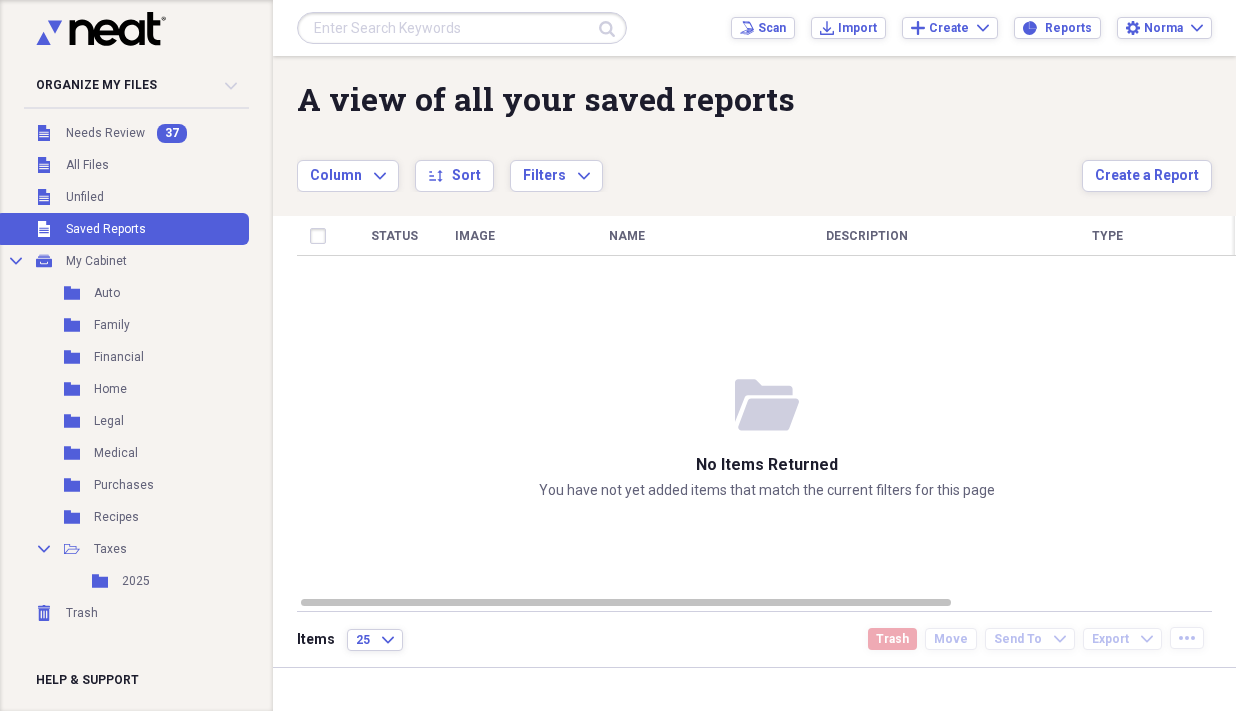 click 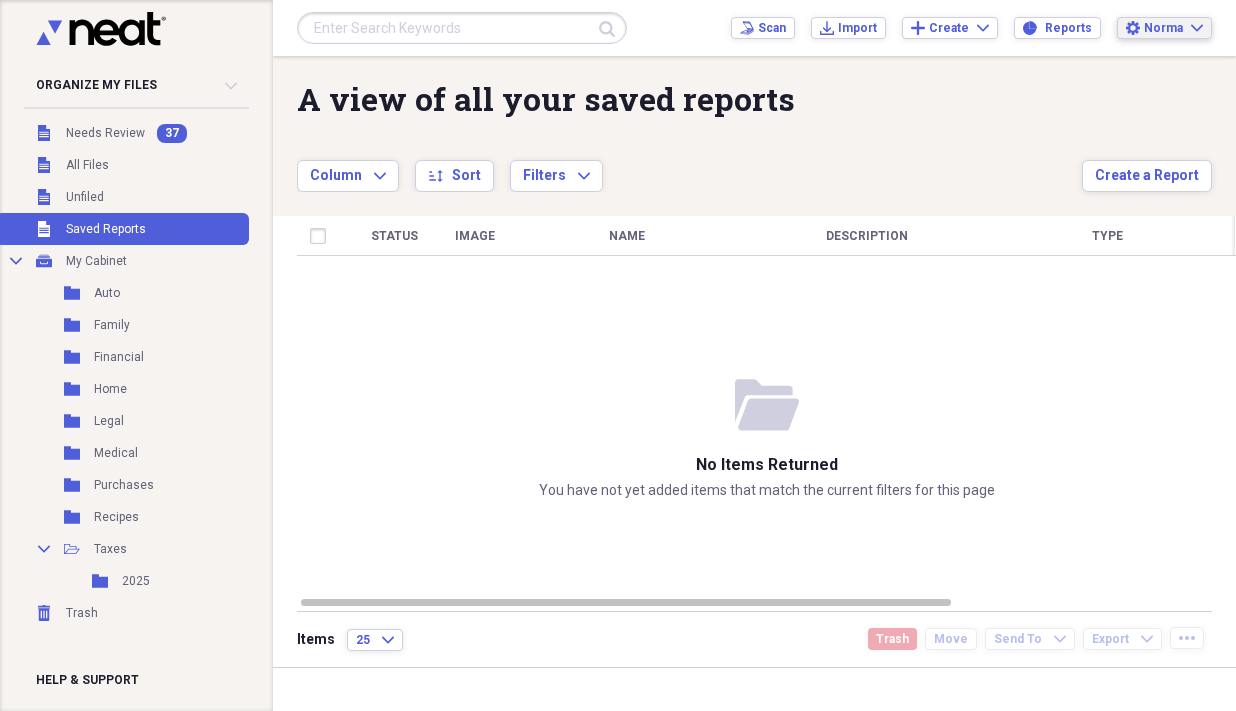 click on "Expand" 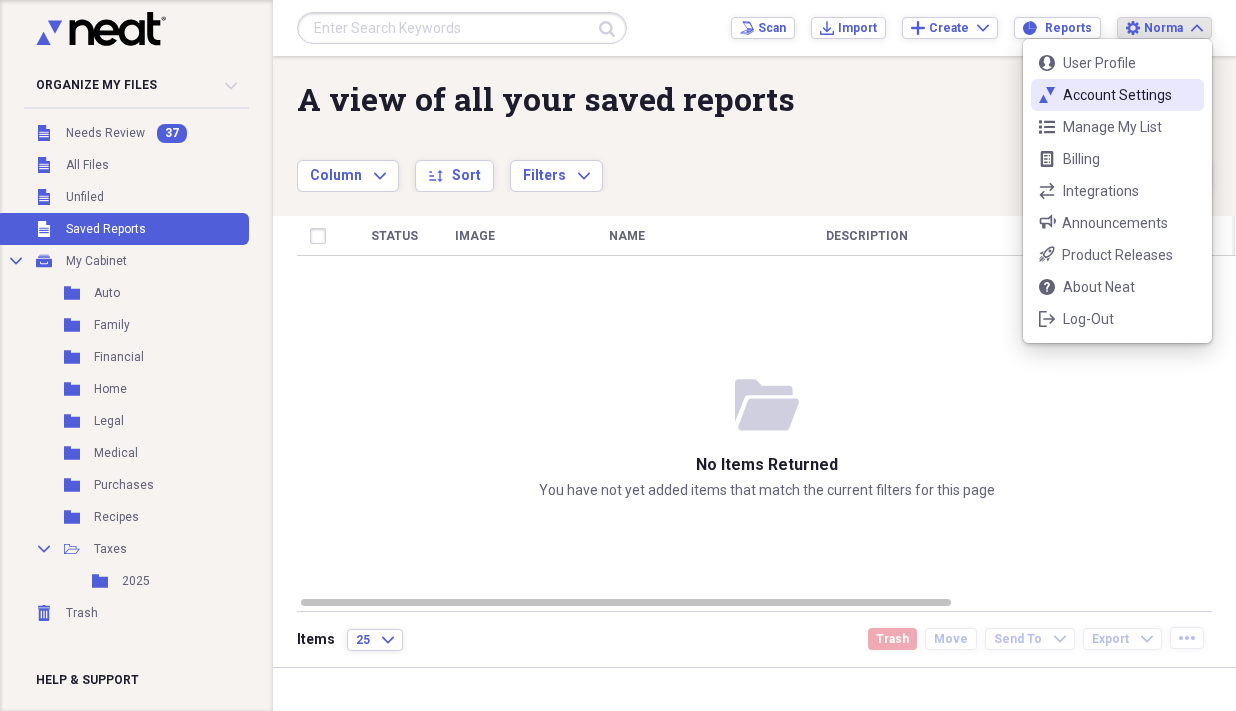 click on "Account Settings" at bounding box center (1117, 95) 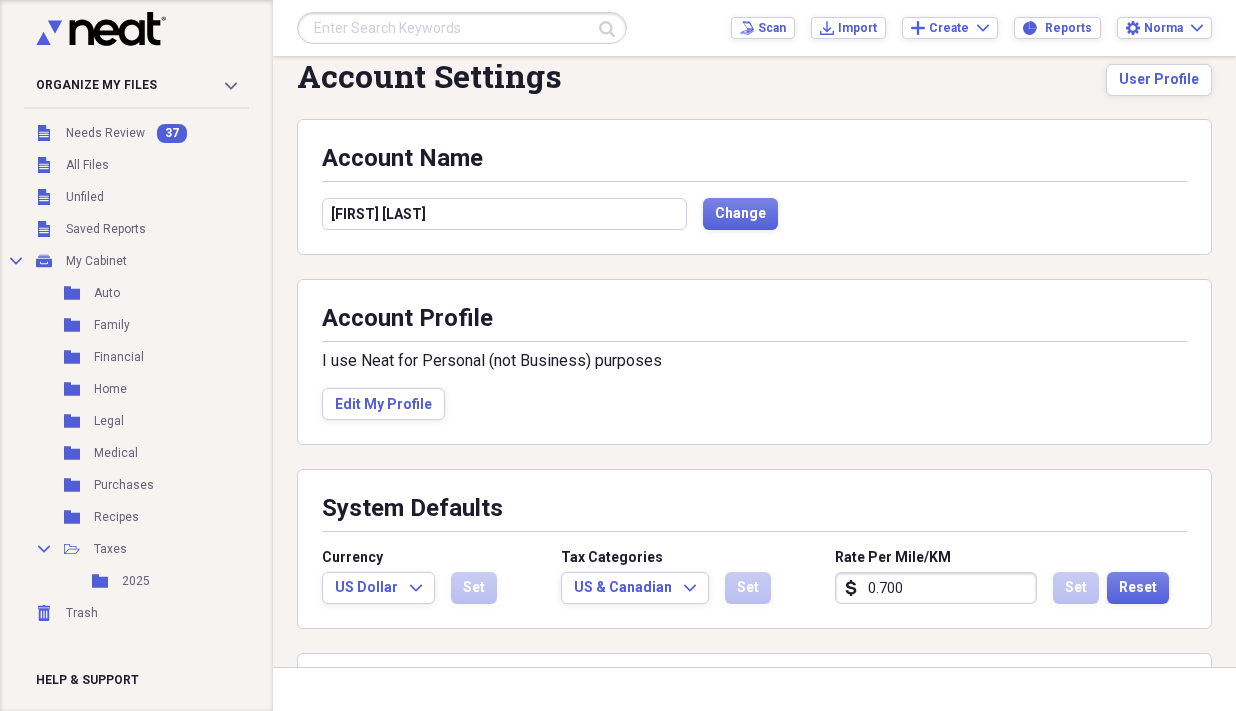scroll, scrollTop: 0, scrollLeft: 0, axis: both 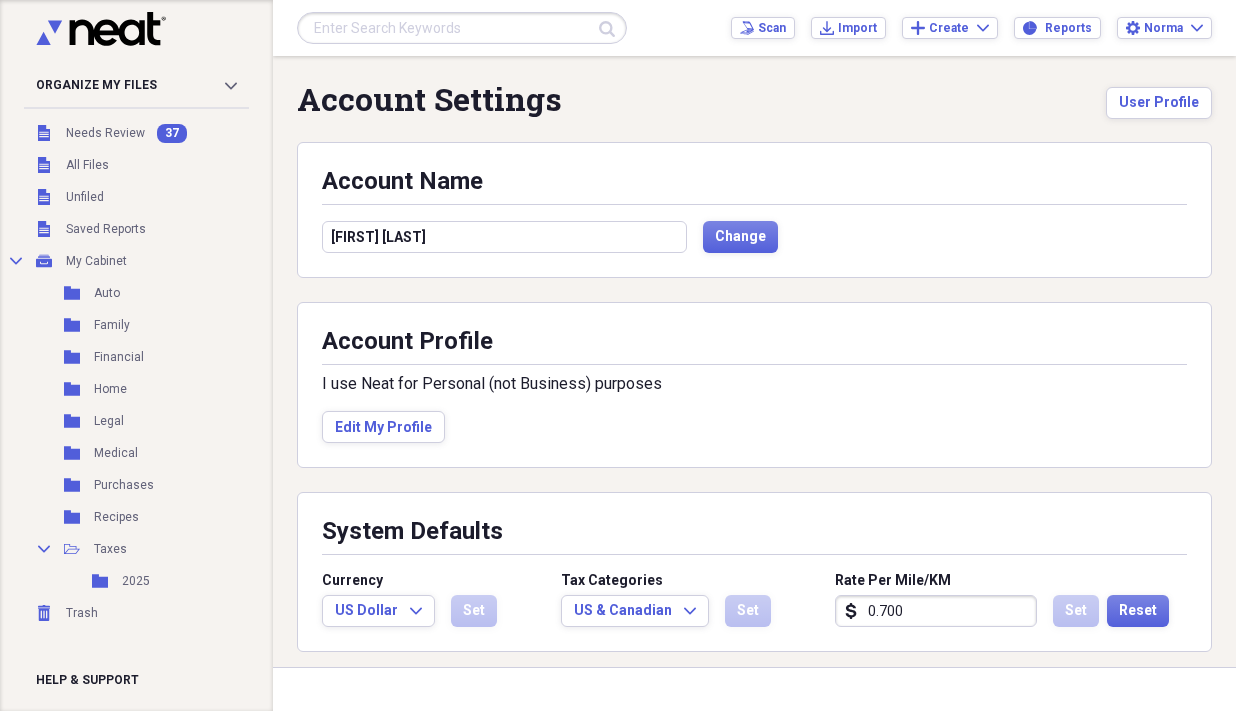 click on "Currency US Dollar Expand Set Tax Categories US & Canadian Expand Set Rate Per Mile/KM dollar-sign 0.700 Set Reset" at bounding box center (754, 599) 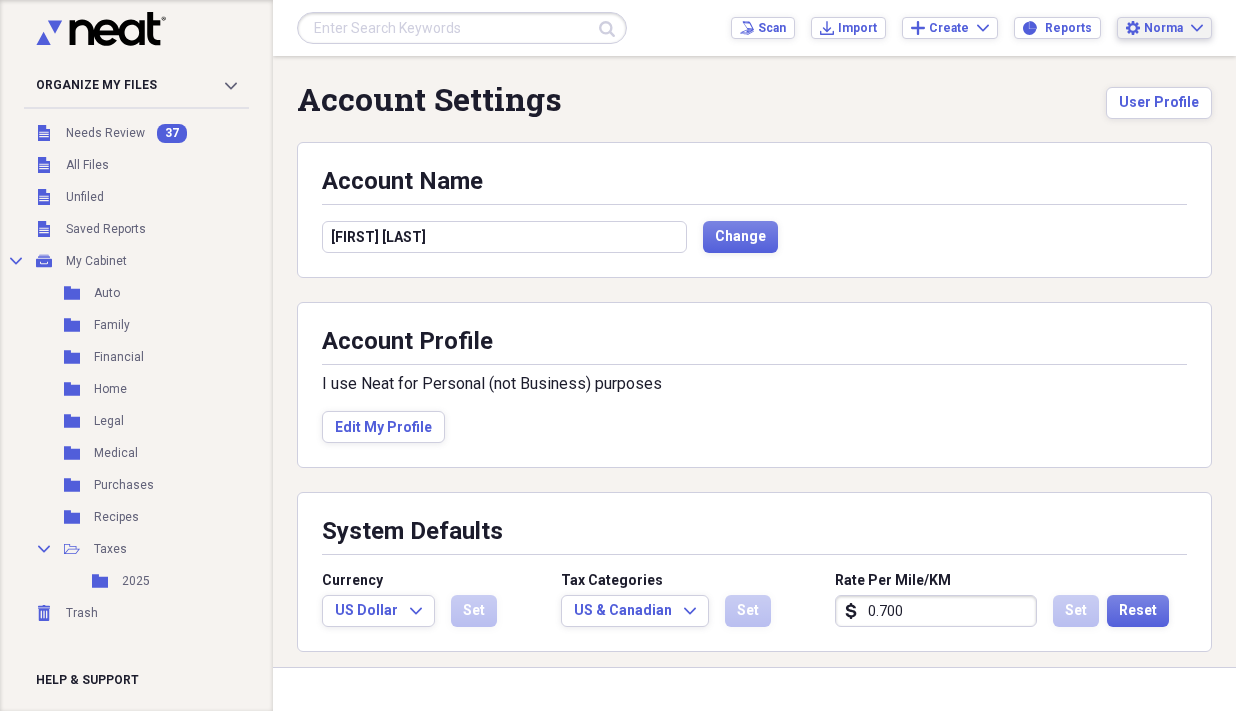 click on "Norma" at bounding box center (1163, 28) 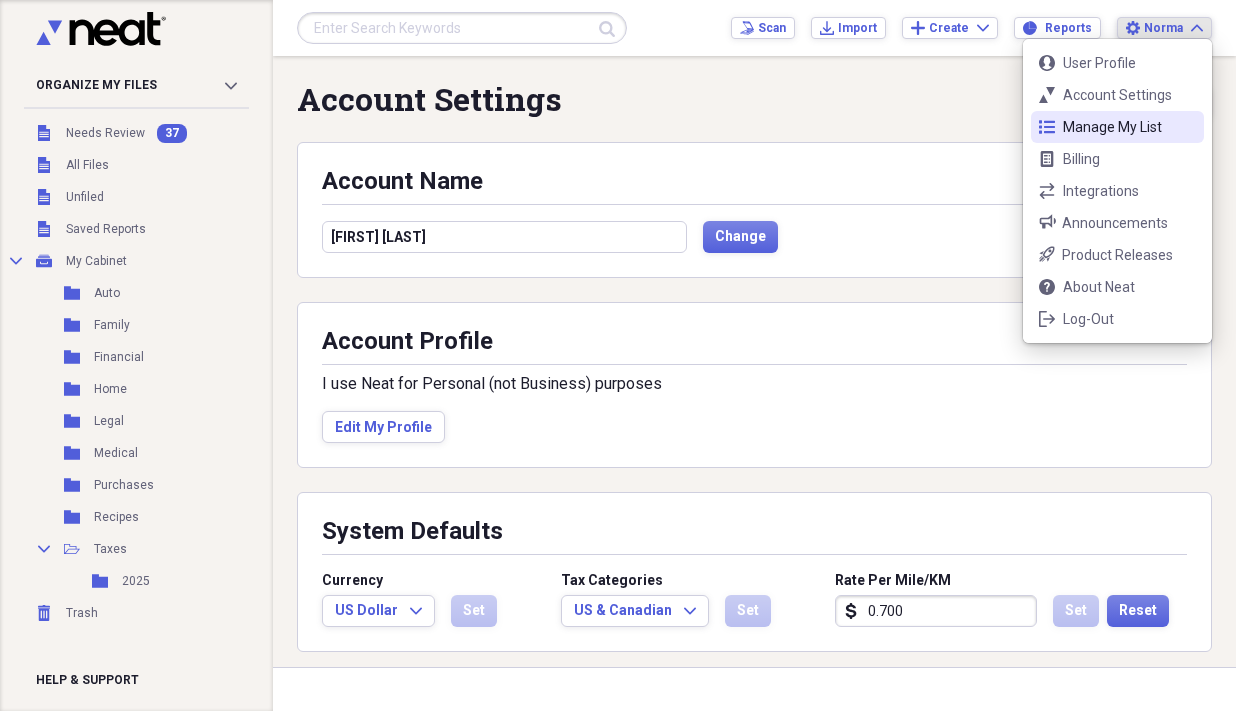 click on "Manage My List" at bounding box center (1117, 127) 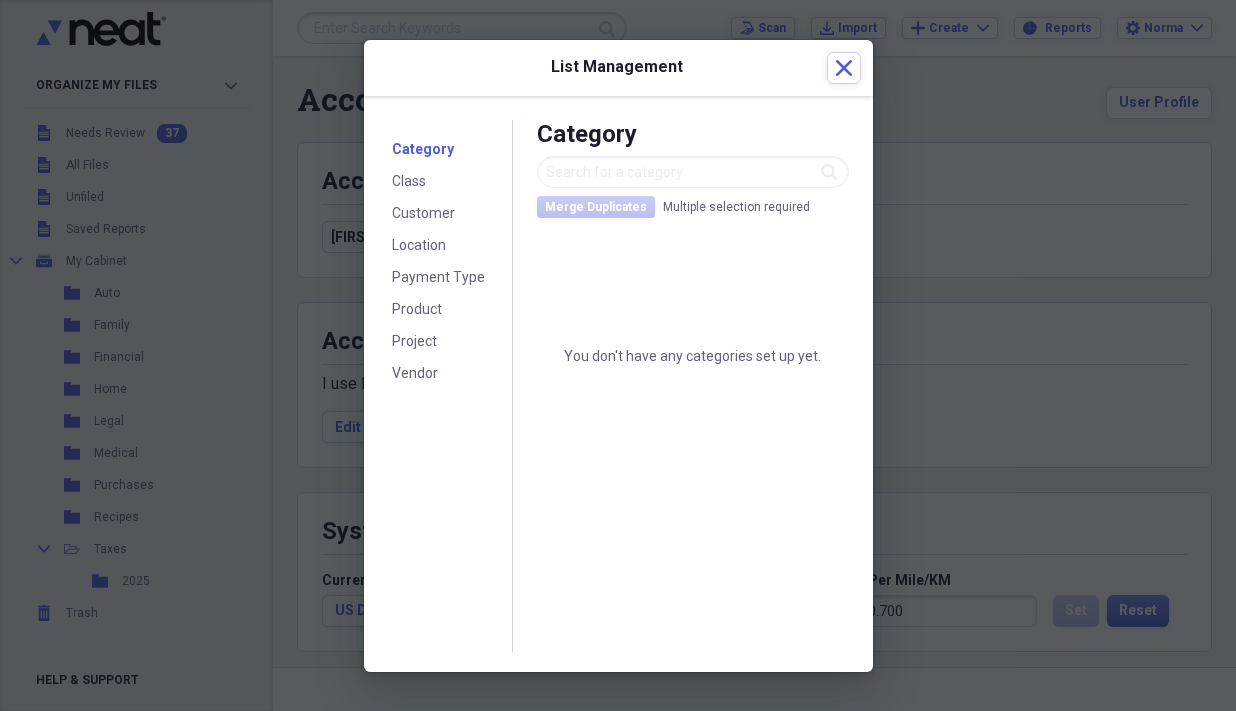 click at bounding box center [618, 355] 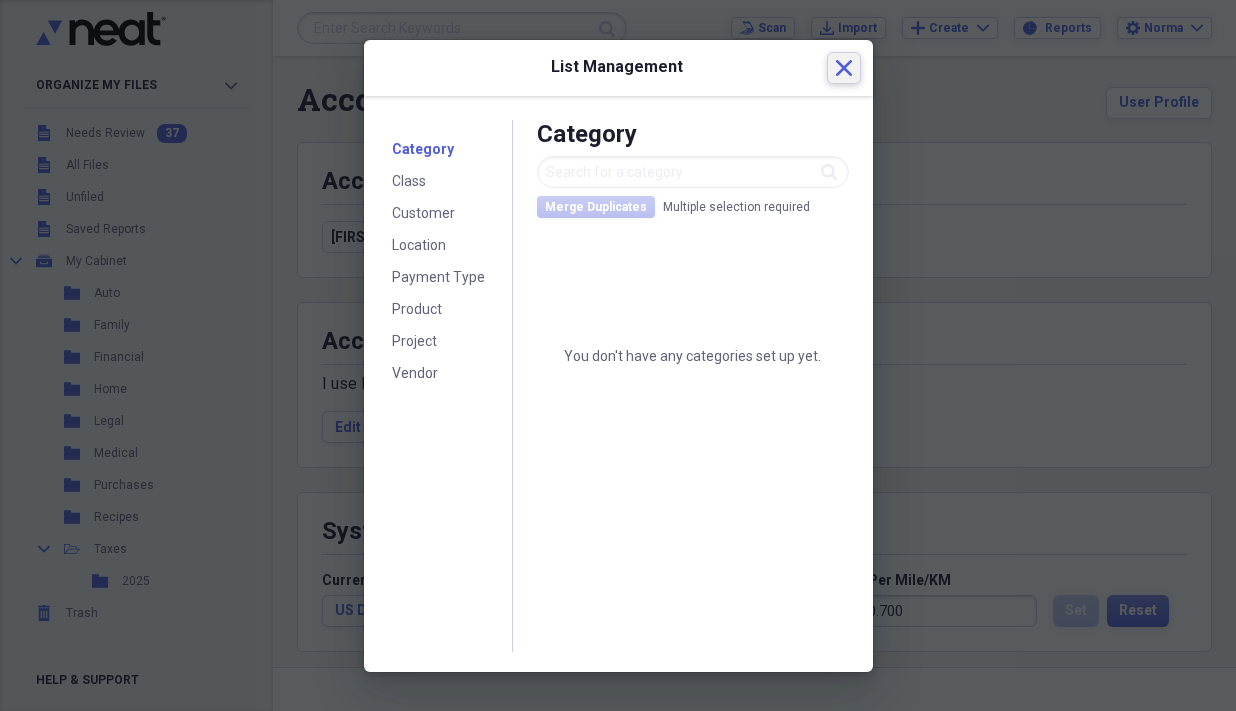click on "Close" at bounding box center (844, 68) 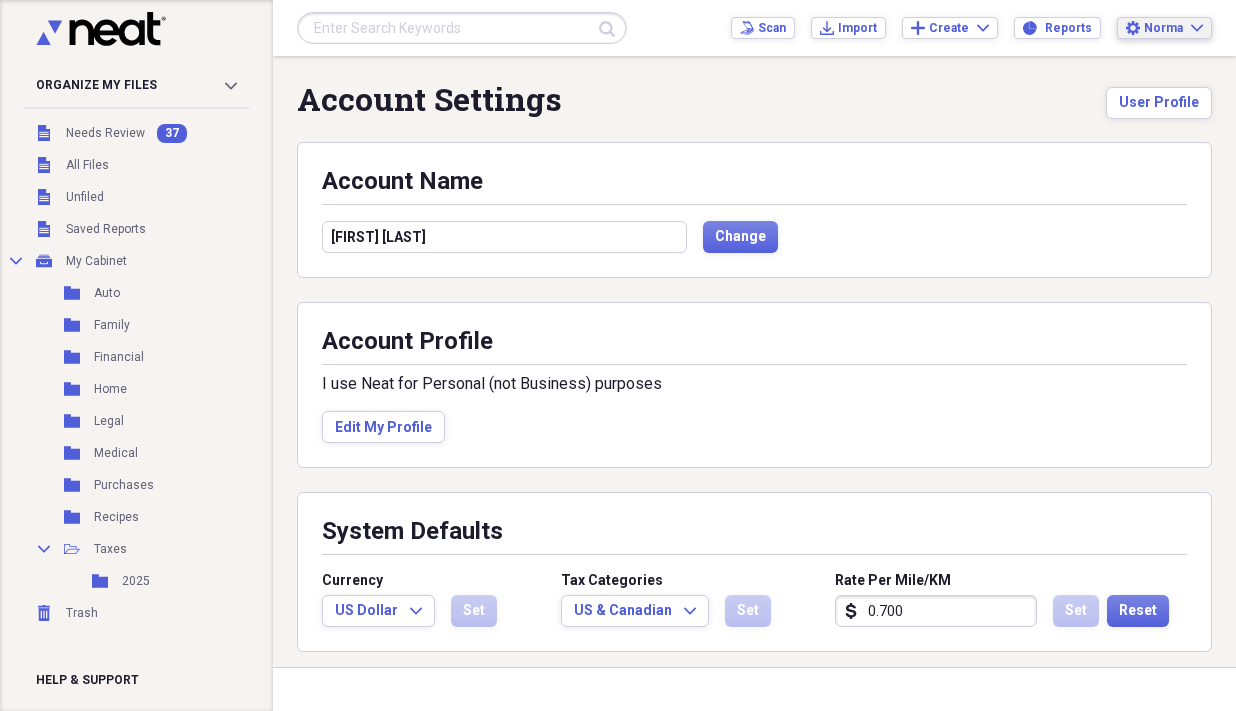 click on "Norma" at bounding box center (1163, 28) 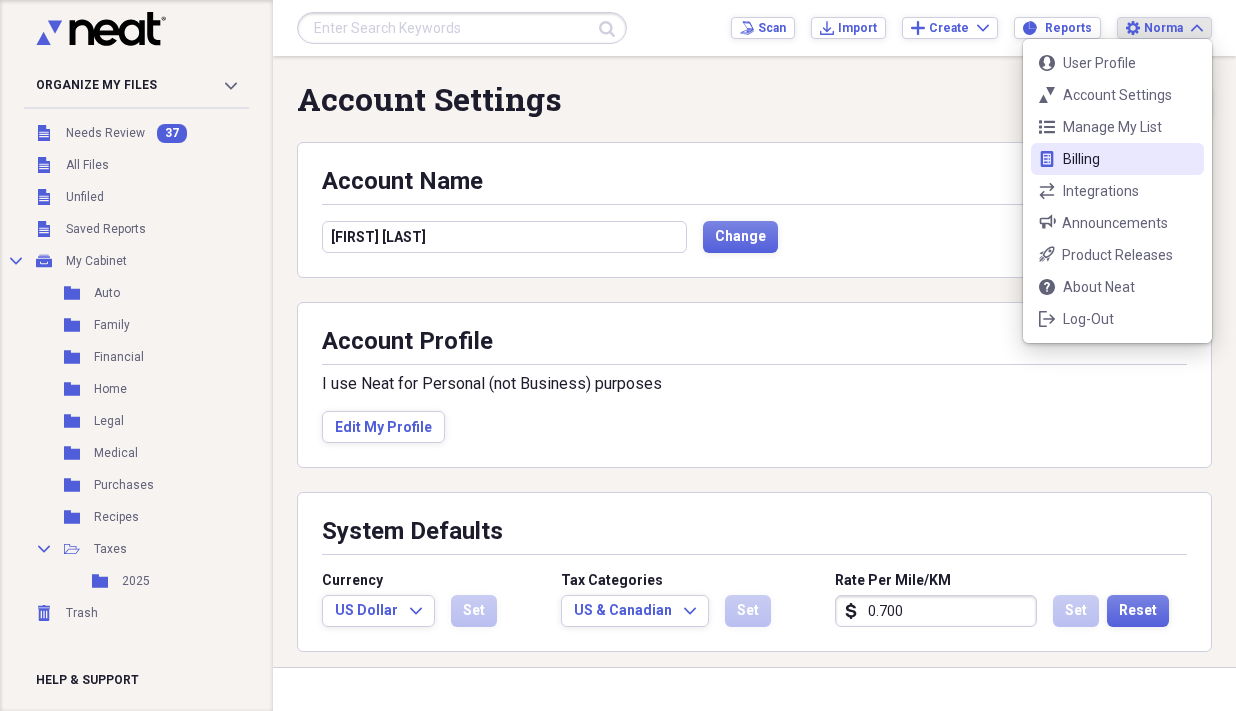 click on "Billing" at bounding box center [1117, 159] 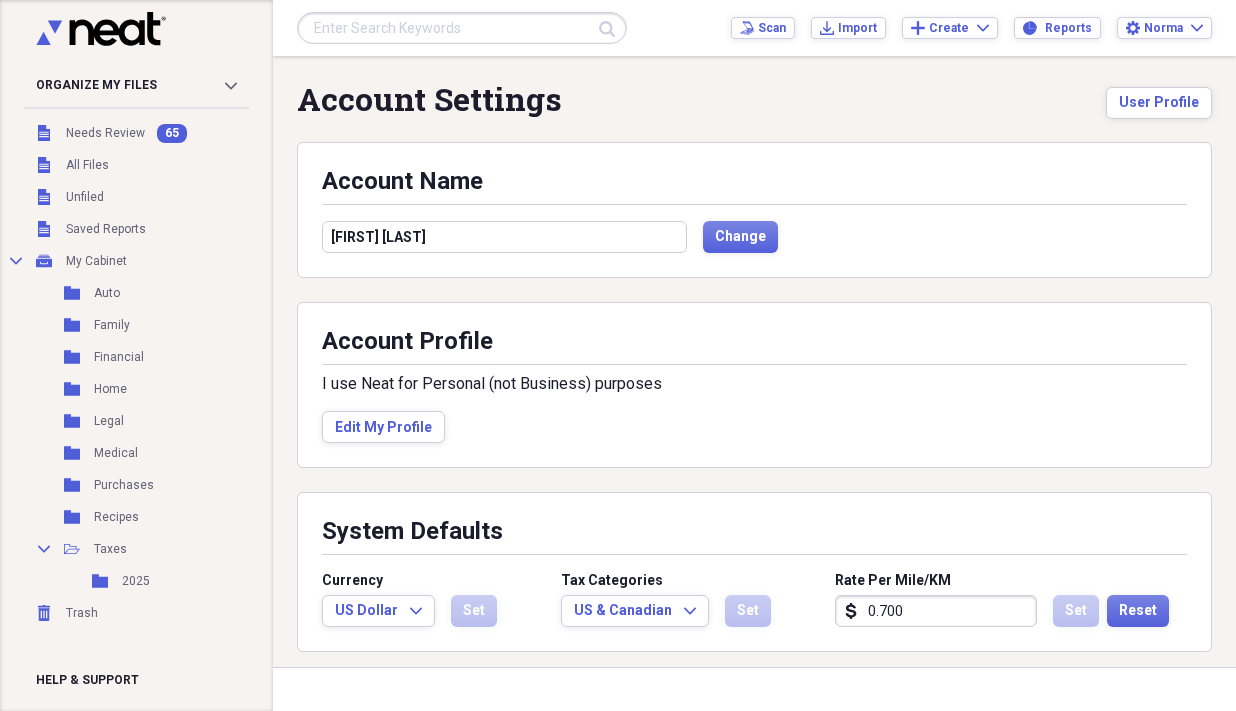 click on "Organize My Files 65 Collapse Unfiled Needs Review 65 Unfiled All Files Unfiled Unfiled Unfiled Saved Reports Collapse My Cabinet My Cabinet Add Folder Folder Auto Add Folder Folder Family Add Folder Folder Financial Add Folder Folder Home Add Folder Folder Legal Add Folder Folder Medical Add Folder Folder Purchases Add Folder Folder Recipes Add Folder Collapse Open Folder Taxes Add Folder Folder 2025 Add Folder Trash Trash Help & Support" at bounding box center (136, 355) 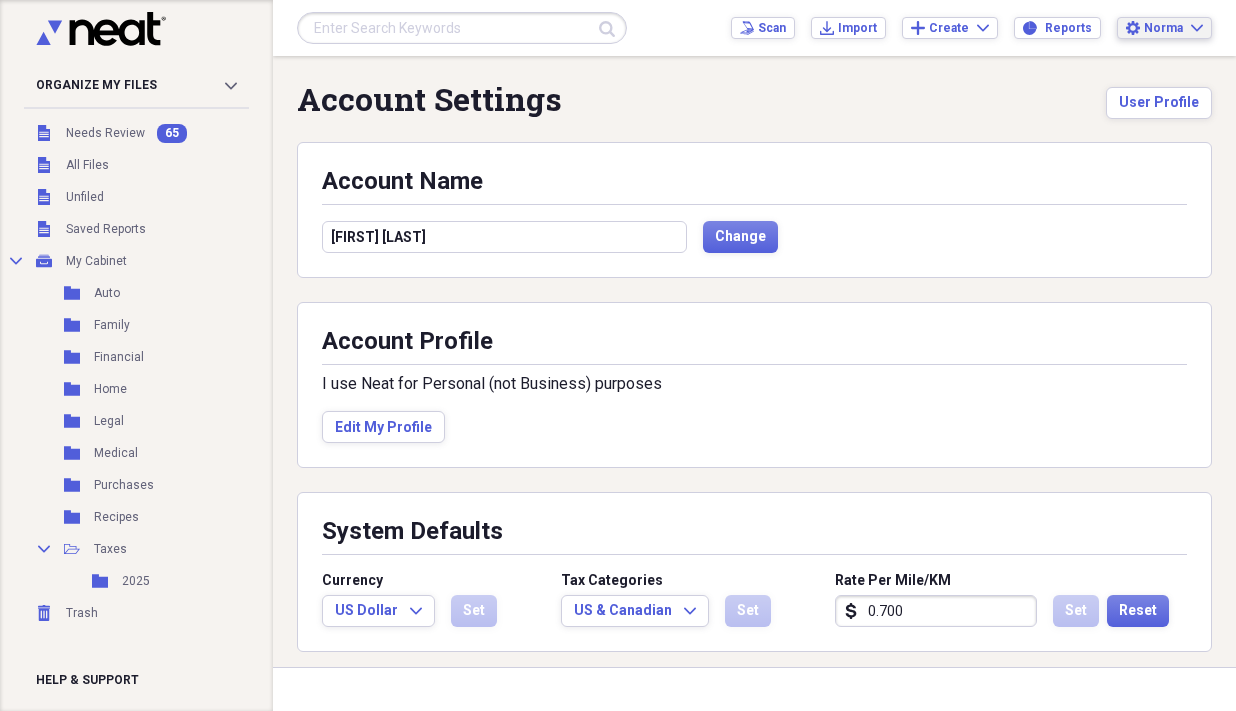 click on "Norma" at bounding box center [1163, 28] 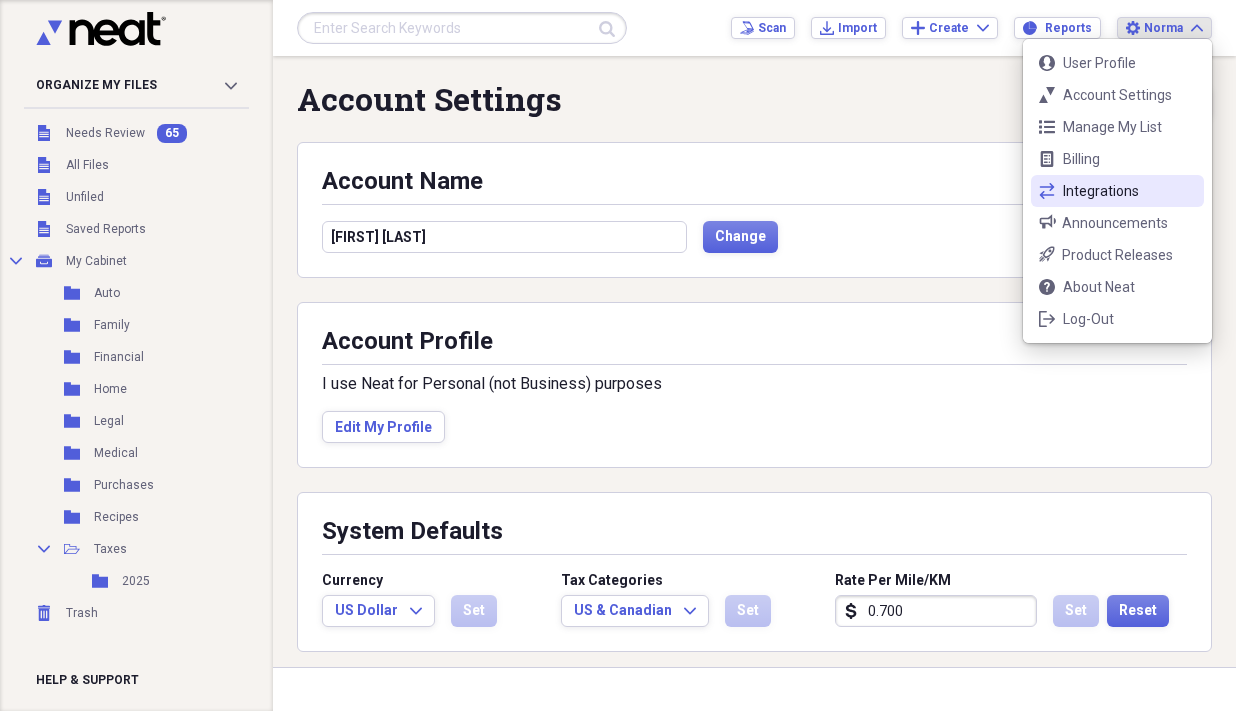 click on "Integrations" at bounding box center [1117, 191] 